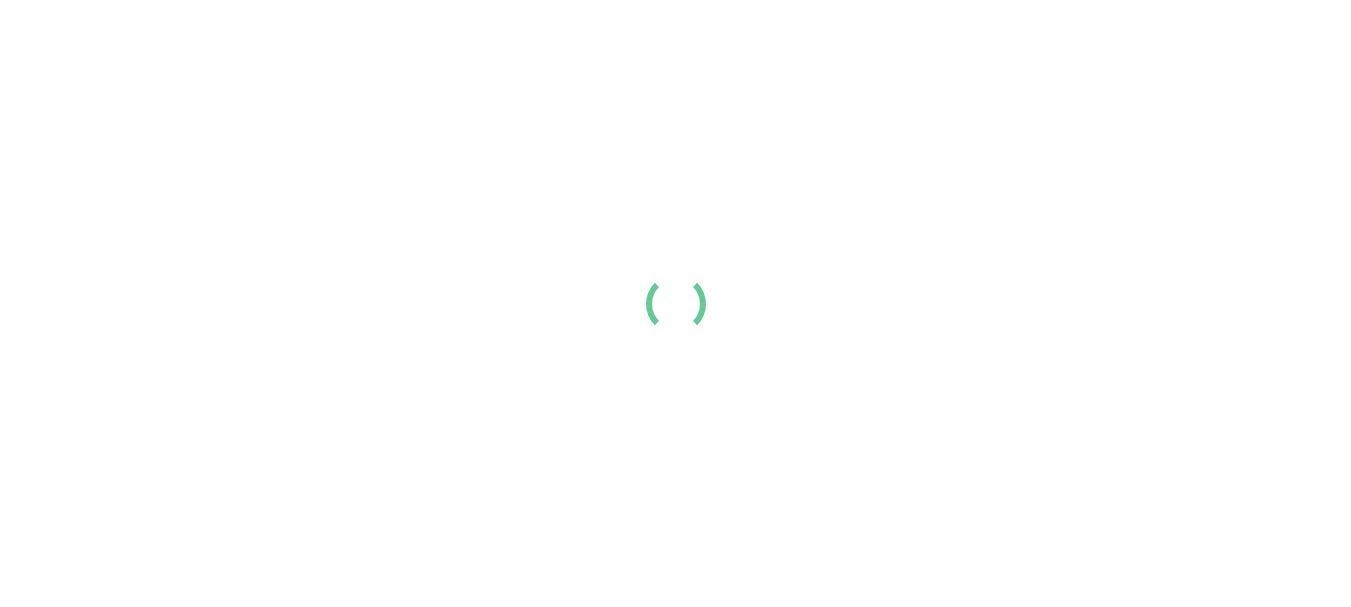 scroll, scrollTop: 0, scrollLeft: 0, axis: both 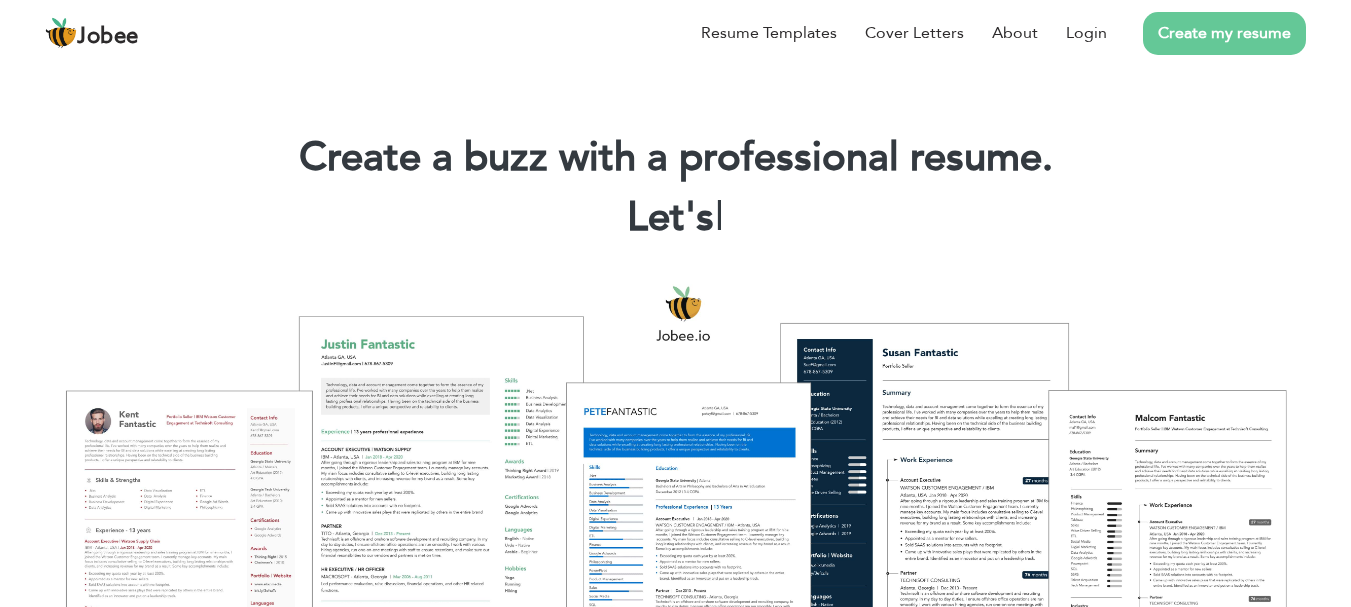 click on "Create my resume" at bounding box center [1224, 33] 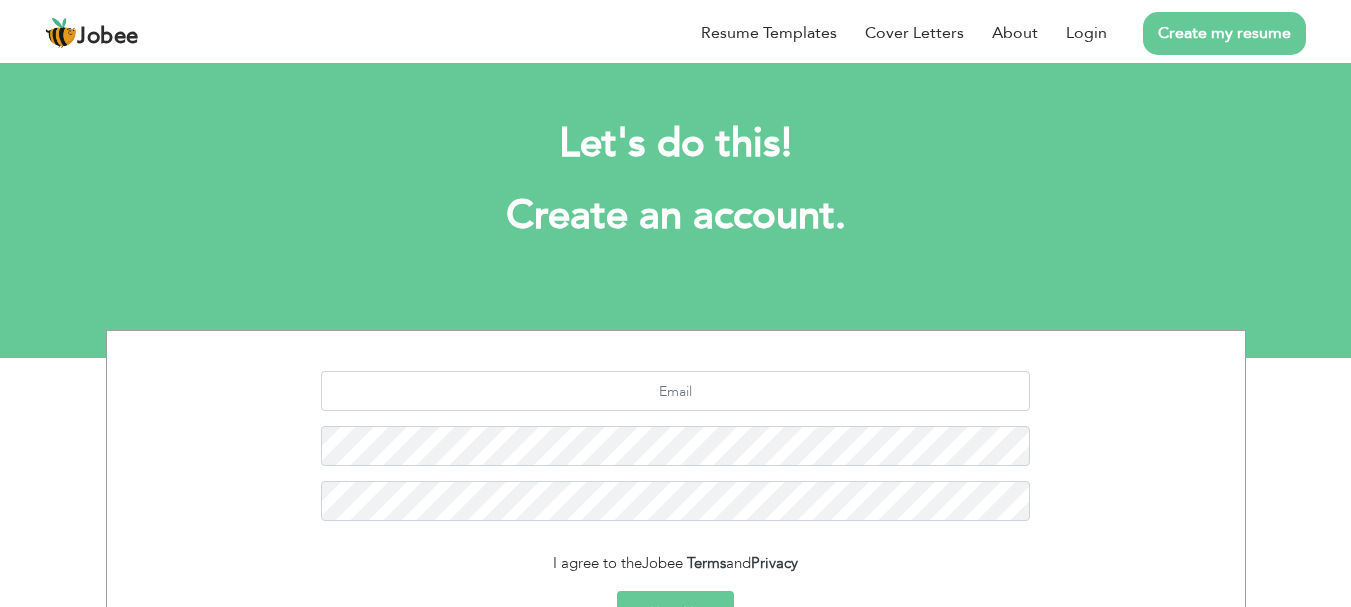 scroll, scrollTop: 0, scrollLeft: 0, axis: both 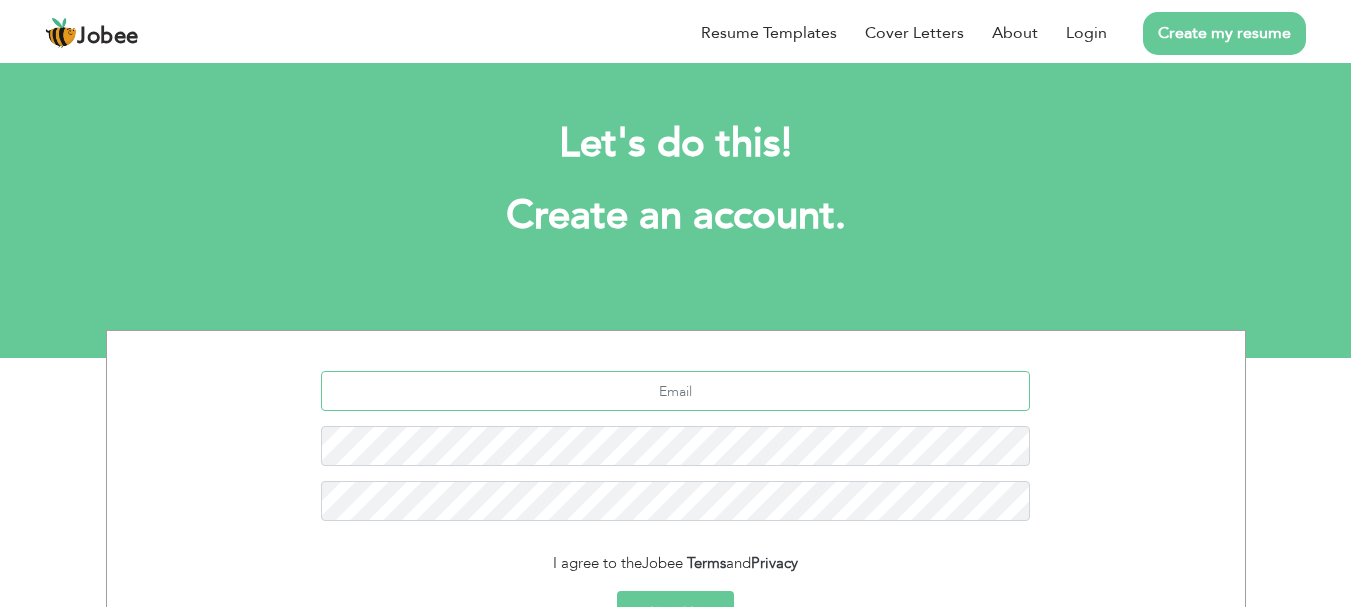 click at bounding box center [675, 391] 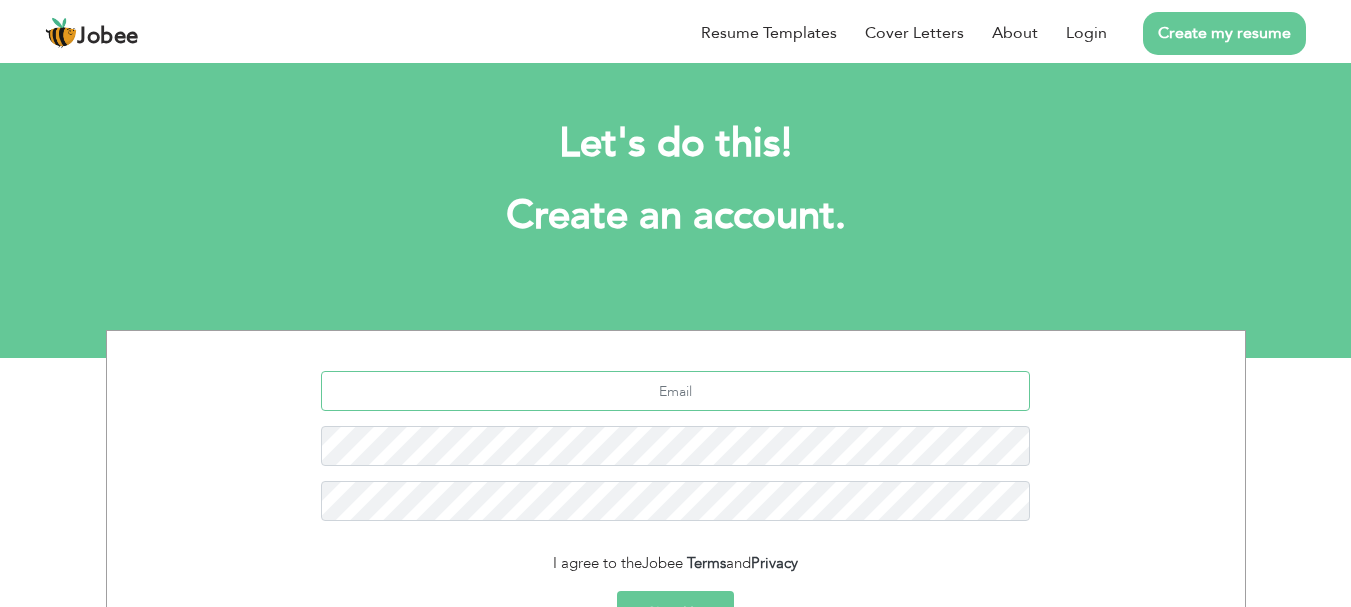 type on "ahsankpoeds@gmail.com" 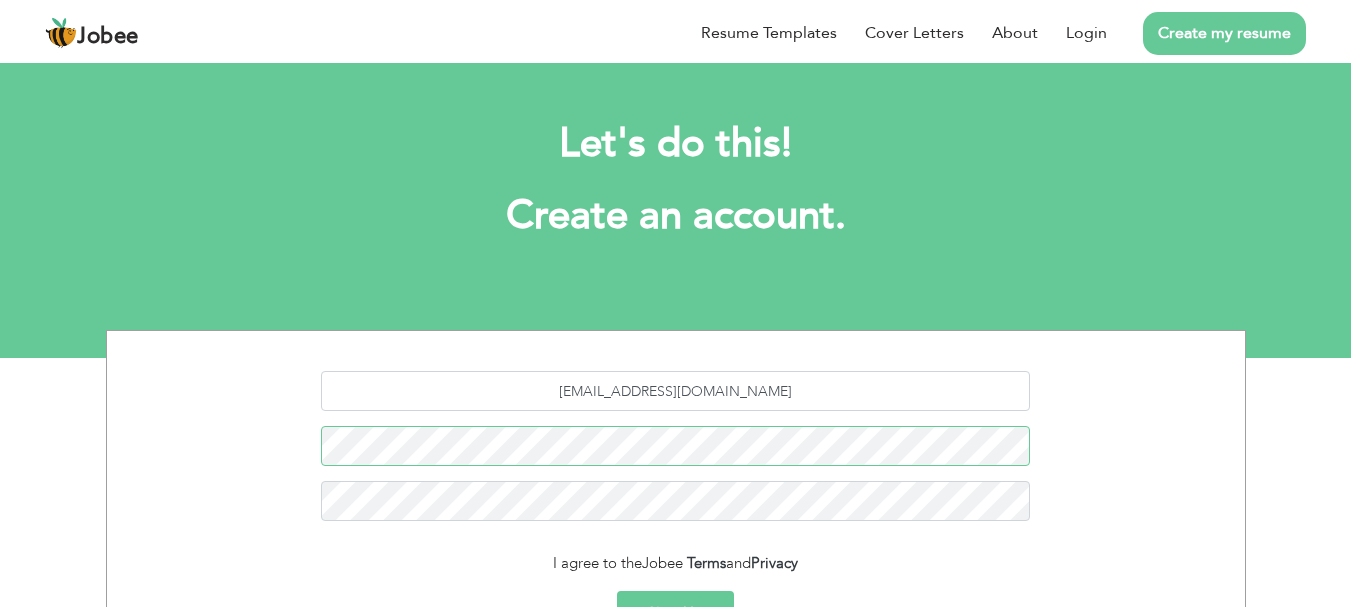 scroll, scrollTop: 223, scrollLeft: 0, axis: vertical 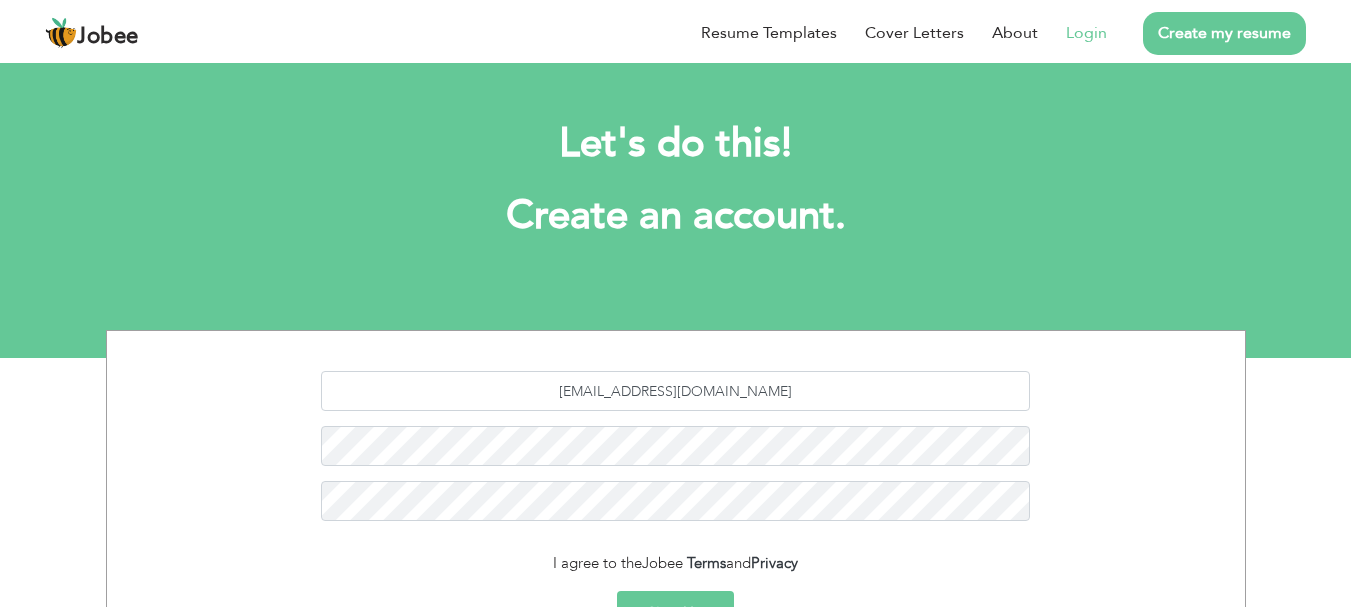 click on "Login" at bounding box center [1086, 33] 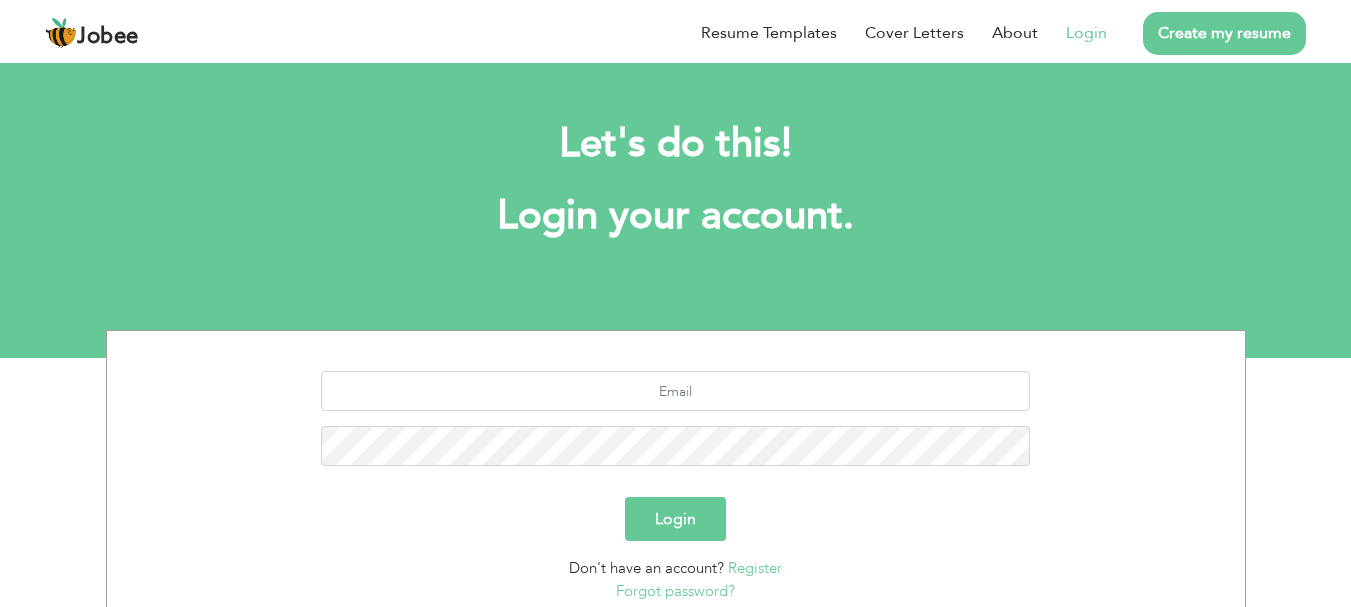 scroll, scrollTop: 0, scrollLeft: 0, axis: both 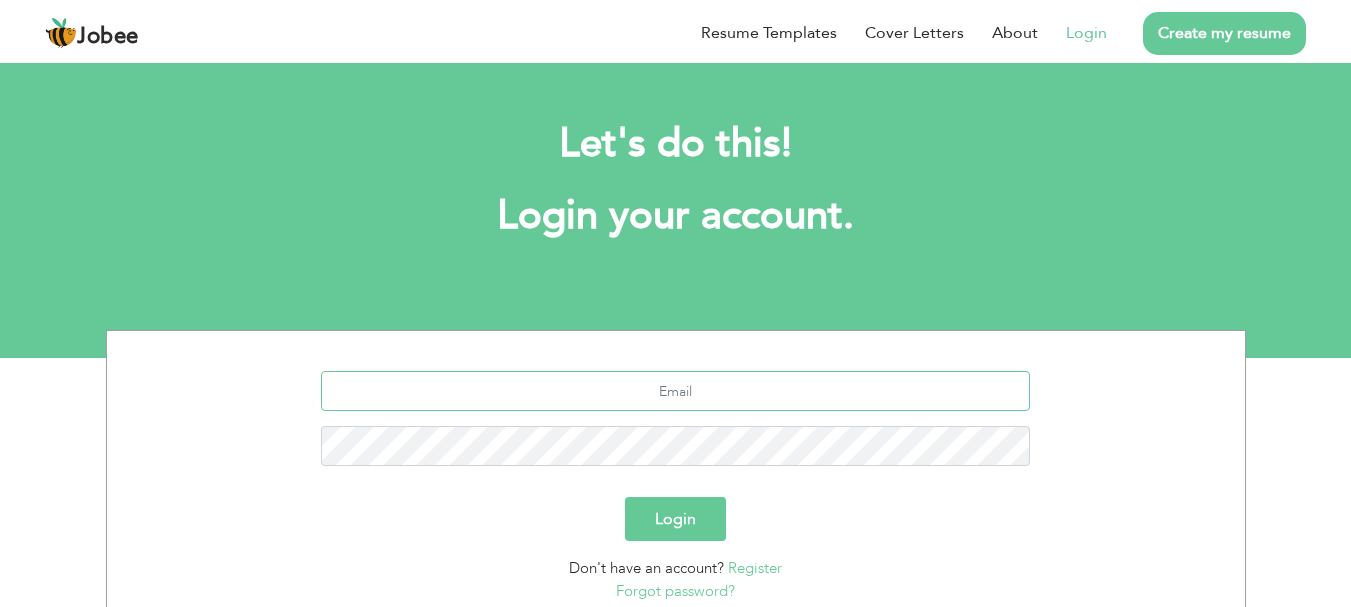 type on "[EMAIL_ADDRESS][DOMAIN_NAME]" 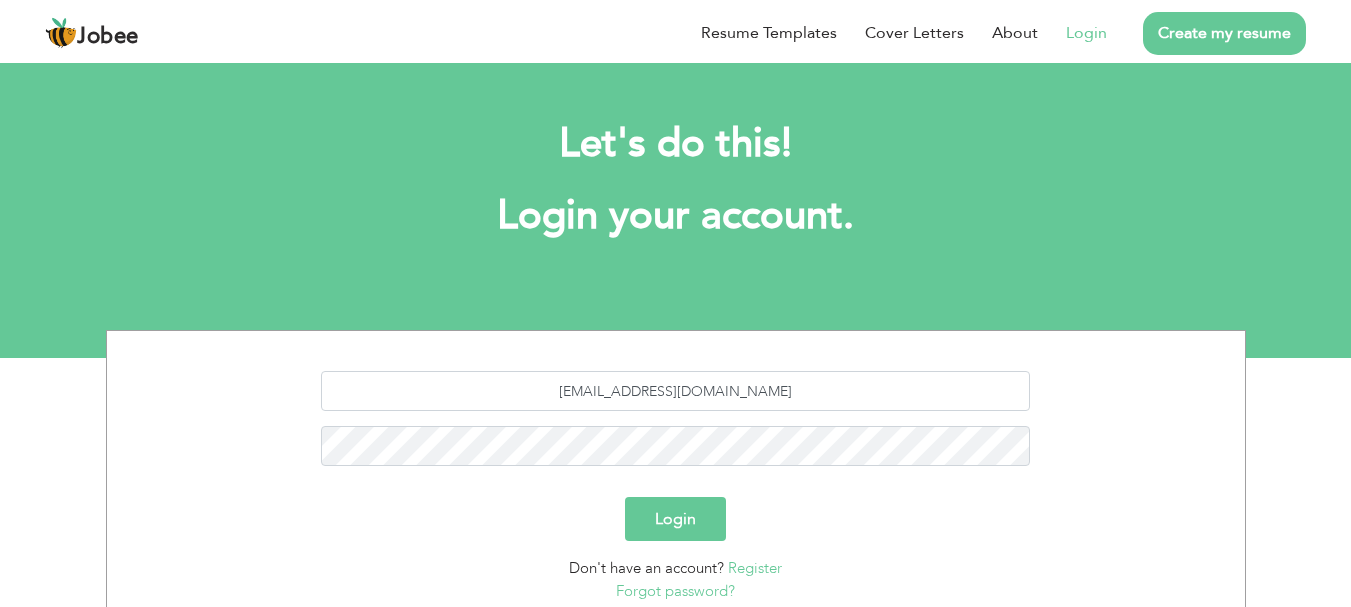 click on "Login" at bounding box center [675, 519] 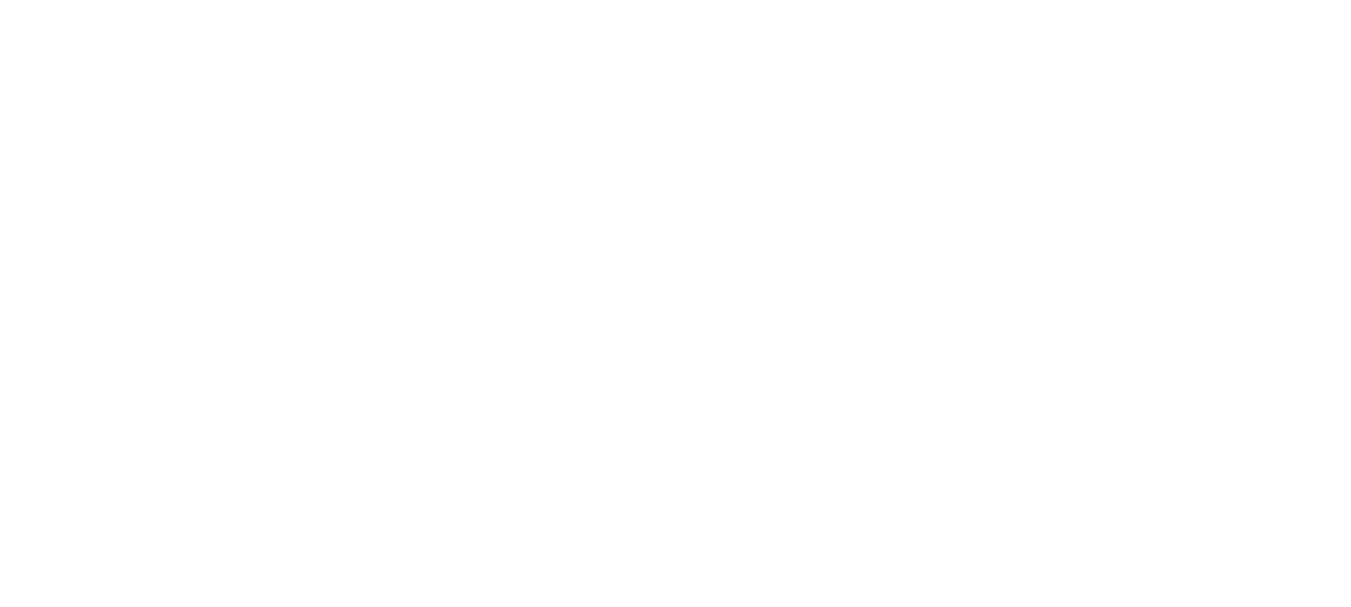 scroll, scrollTop: 0, scrollLeft: 0, axis: both 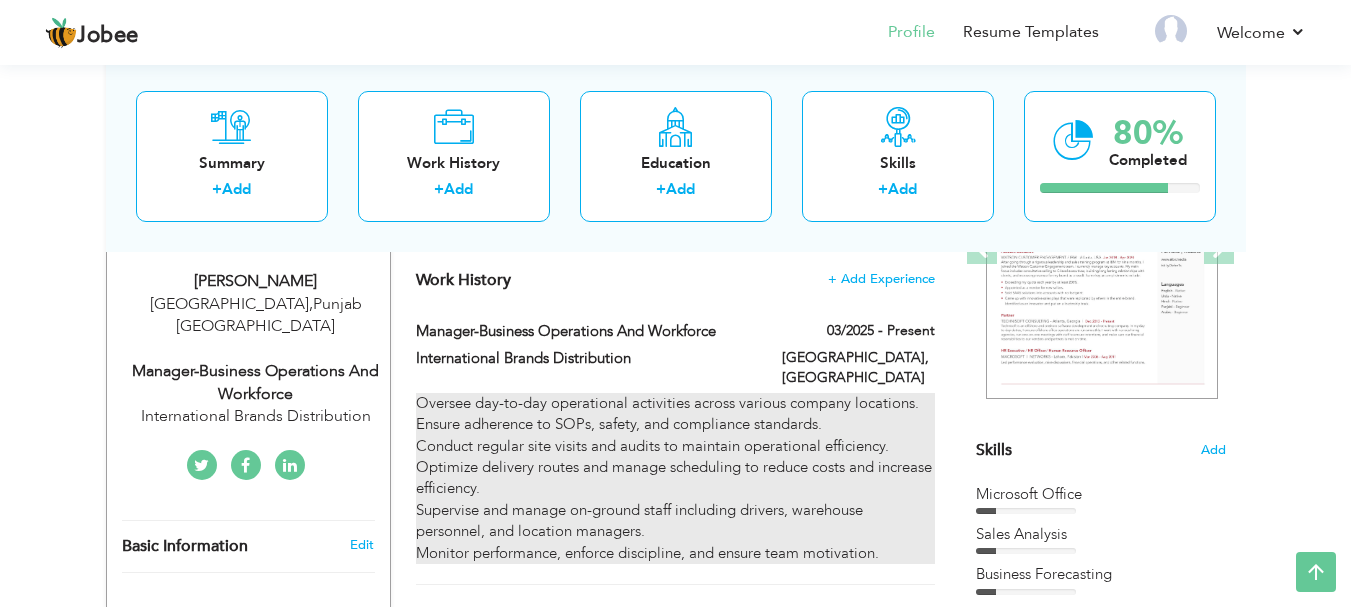click on "Oversee day-to-day operational activities across various company locations.
Ensure adherence to SOPs, safety, and compliance standards.
Conduct regular site visits and audits to maintain operational efficiency.
Optimize delivery routes and manage scheduling to reduce costs and increase efficiency.
Supervise and manage on-ground staff including drivers, warehouse personnel, and location managers.
Monitor performance, enforce discipline, and ensure team motivation." at bounding box center (675, 478) 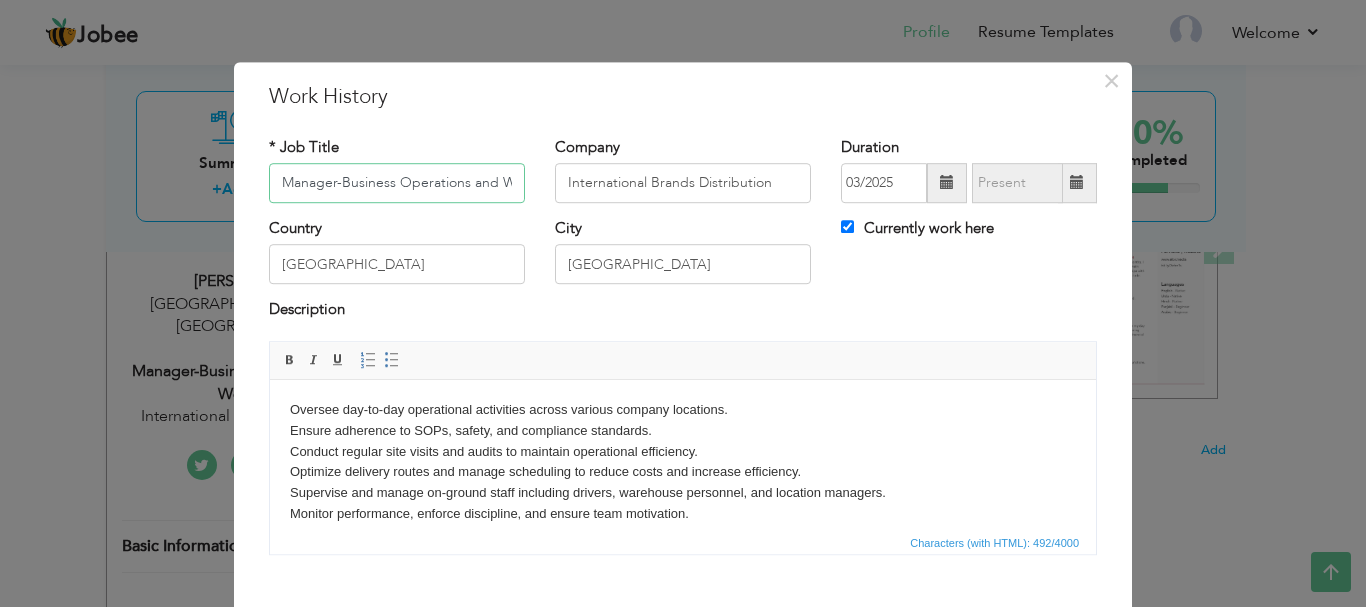 scroll, scrollTop: 0, scrollLeft: 52, axis: horizontal 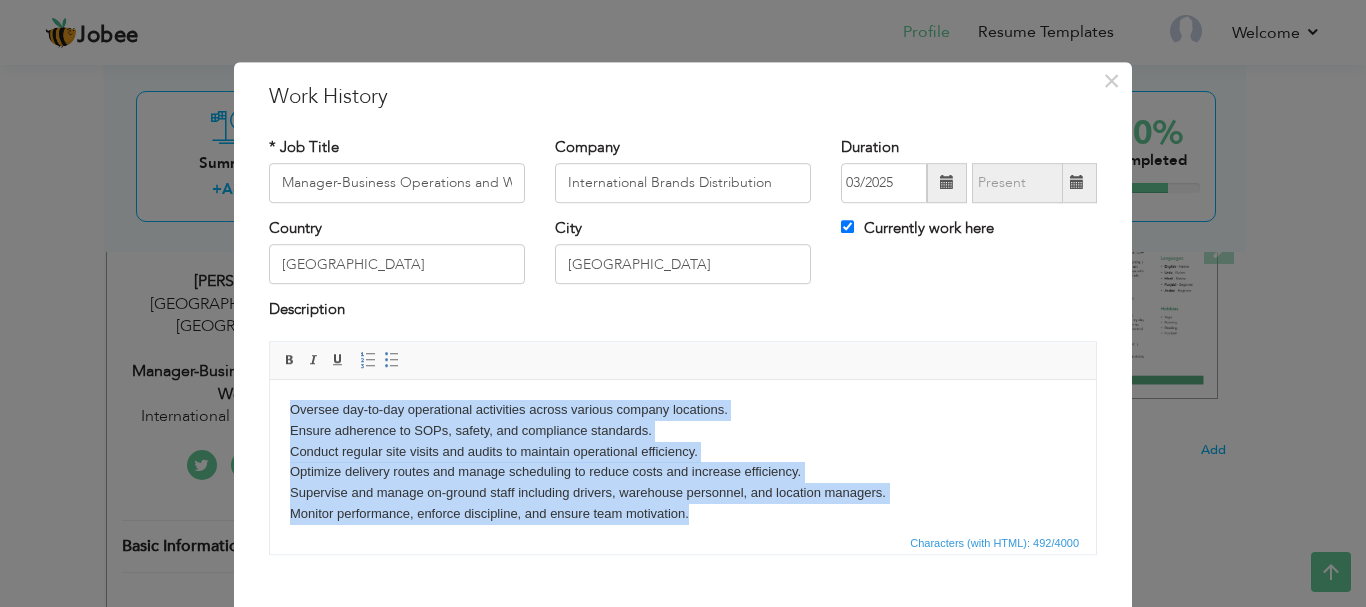 drag, startPoint x: 692, startPoint y: 508, endPoint x: 272, endPoint y: 364, distance: 444 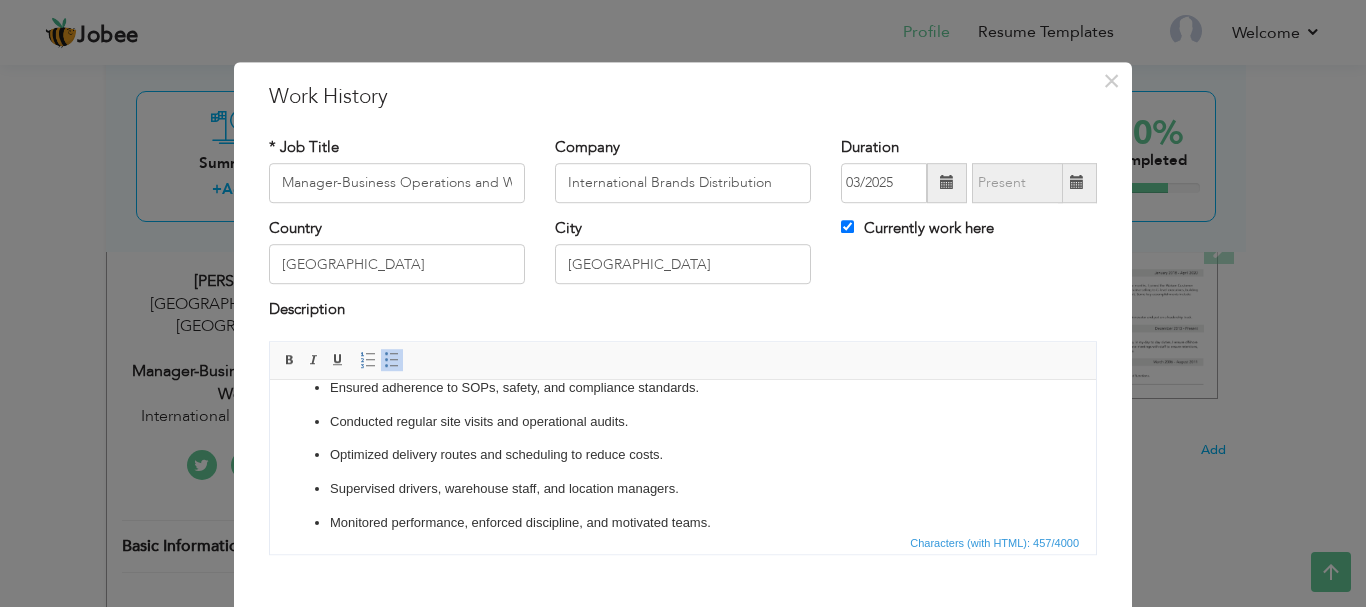scroll, scrollTop: 77, scrollLeft: 0, axis: vertical 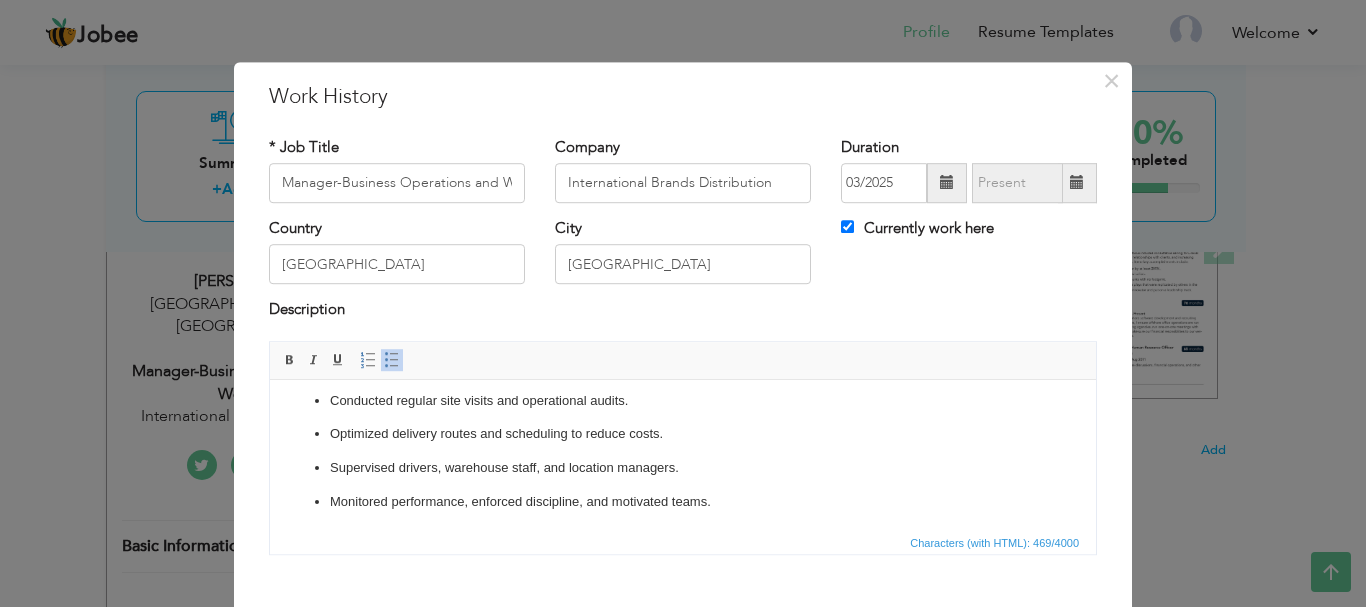 click on "Optimized delivery routes and scheduling to reduce costs." at bounding box center (683, 433) 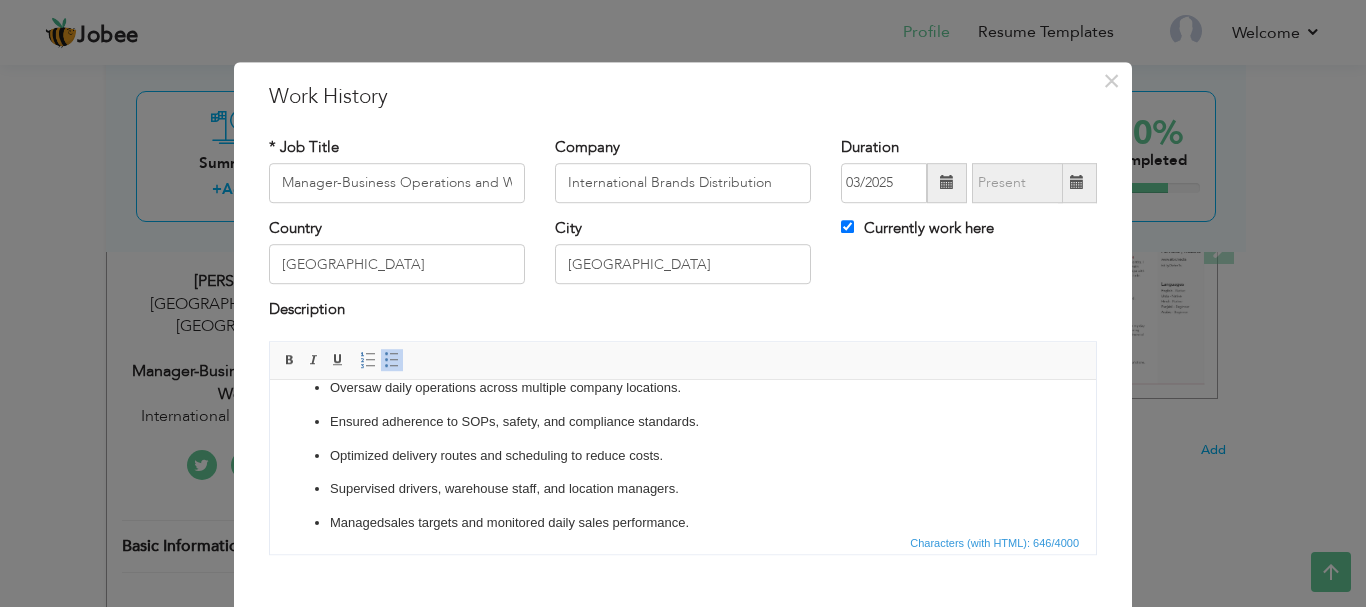 scroll, scrollTop: 124, scrollLeft: 0, axis: vertical 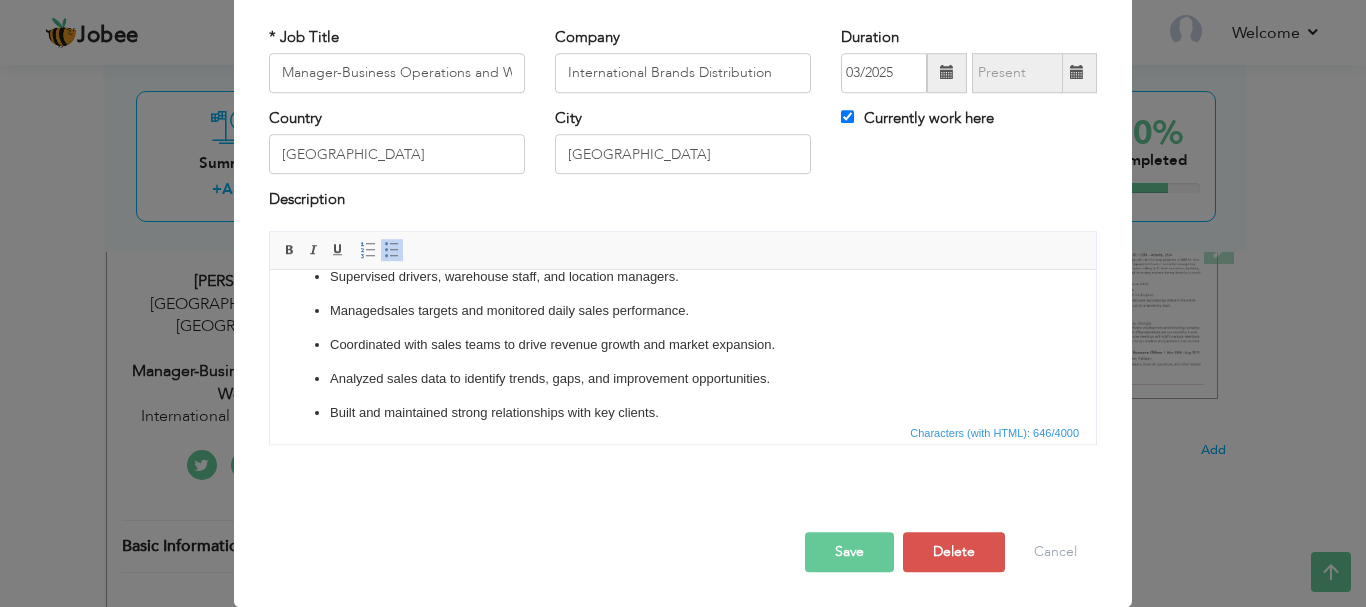 click on "Save" at bounding box center [849, 552] 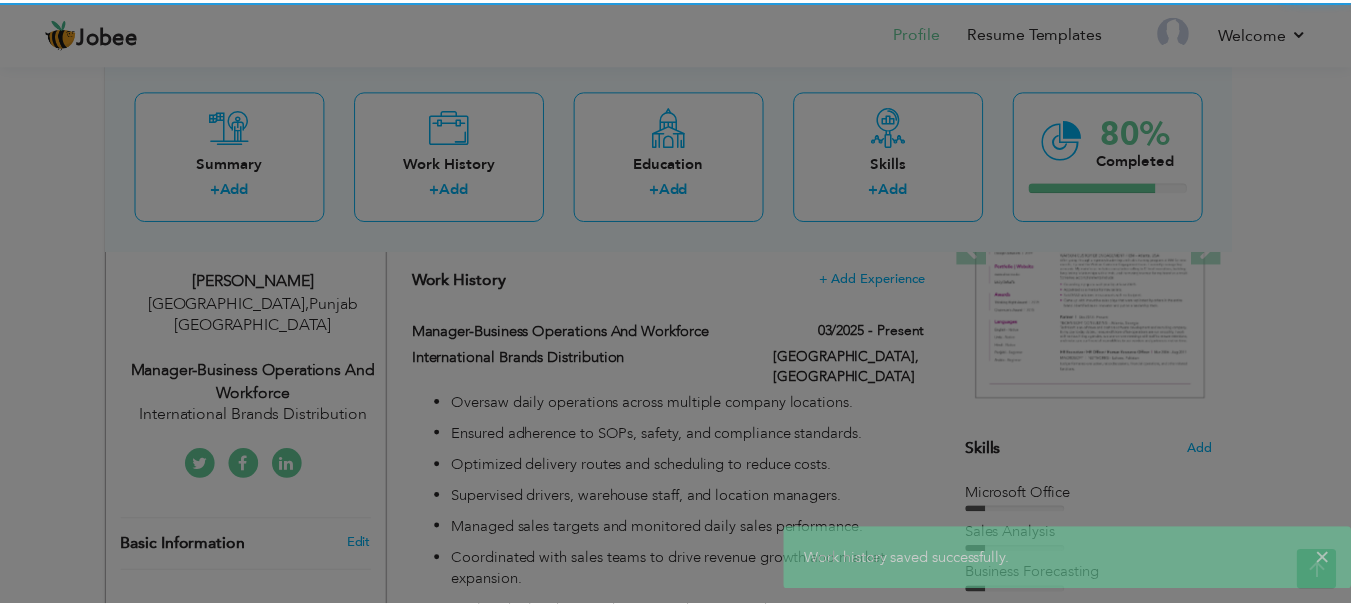 scroll, scrollTop: 0, scrollLeft: 0, axis: both 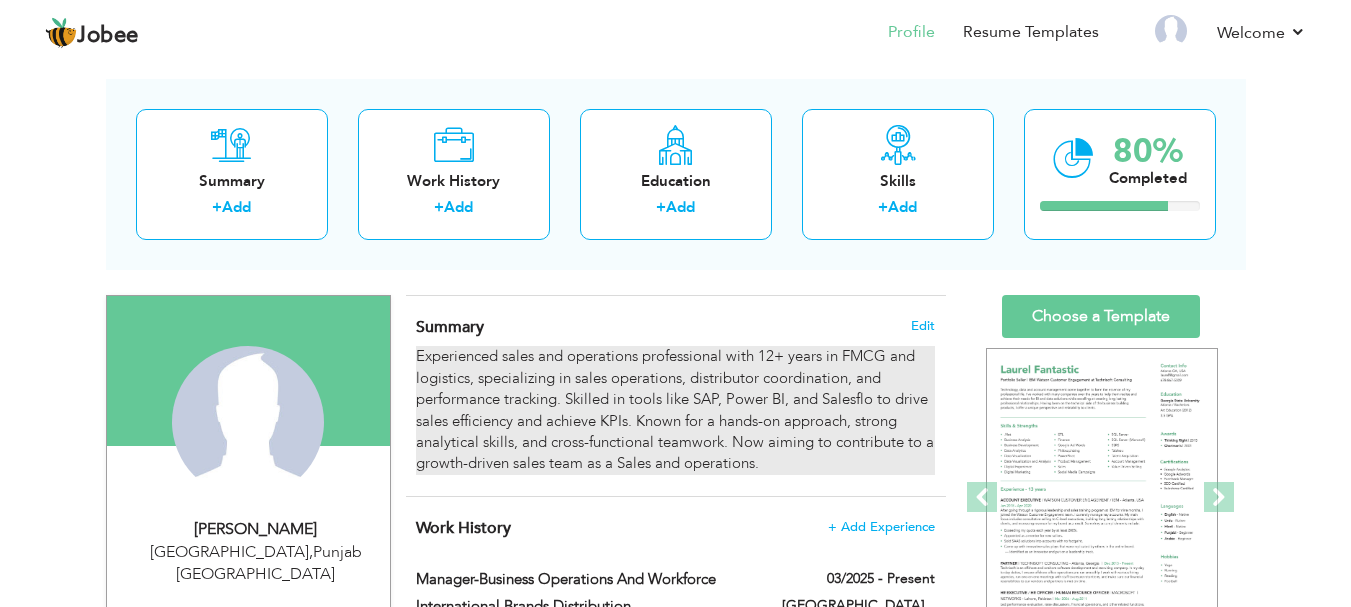 click on "Experienced sales and operations professional with 12+ years in FMCG and logistics, specializing in sales operations, distributor coordination, and performance tracking. Skilled in tools like SAP, Power BI, and Salesflo to drive sales efficiency and achieve KPIs. Known for a hands-on approach, strong analytical skills, and cross-functional teamwork. Now aiming to contribute to a growth-driven sales team as a Sales and operations." at bounding box center [675, 410] 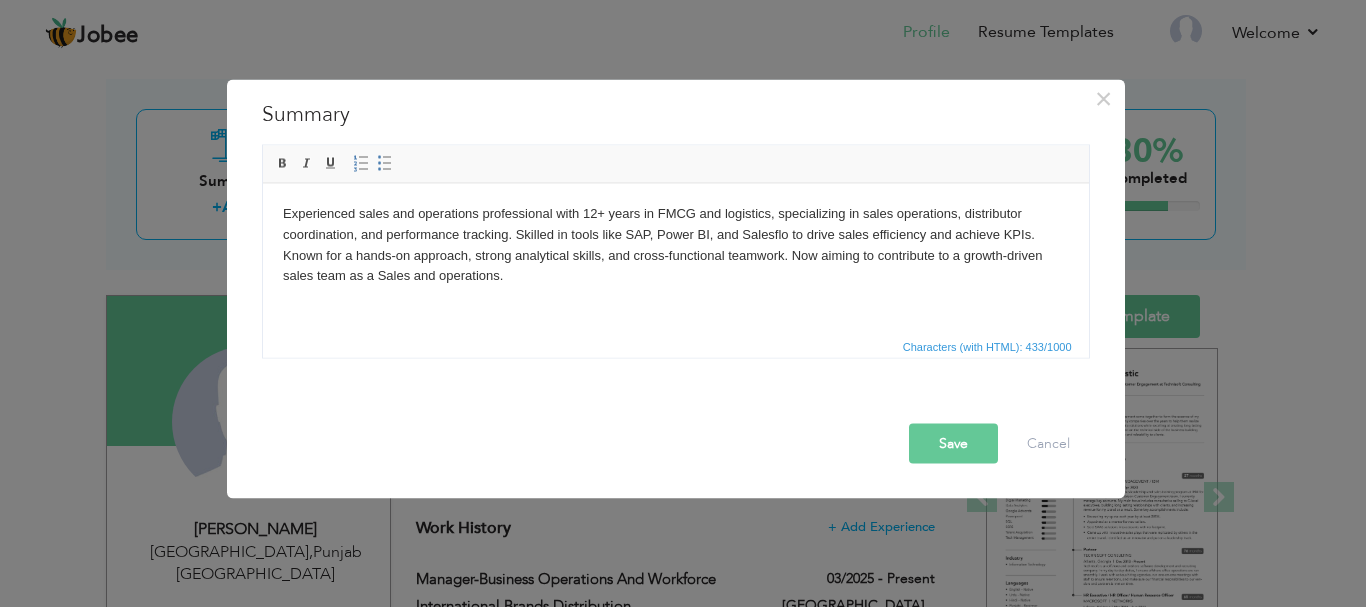 click on "Experienced sales and operations professional with 12+ years in FMCG and logistics, specializing in sales operations, distributor coordination, and performance tracking. Skilled in tools like SAP, Power BI, and Salesflo to drive sales efficiency and achieve KPIs. Known for a hands-on approach, strong analytical skills, and cross-functional teamwork. Now aiming to contribute to a growth-driven sales team as a Sales and operations." at bounding box center [675, 244] 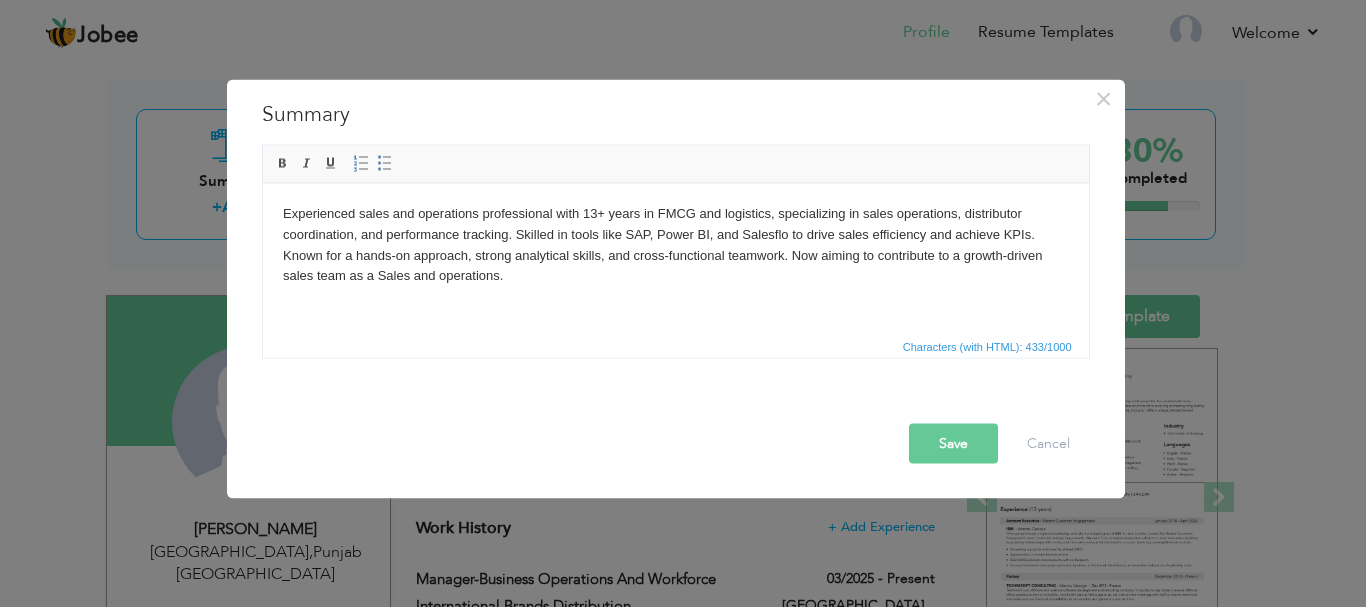 click on "Save" at bounding box center (953, 443) 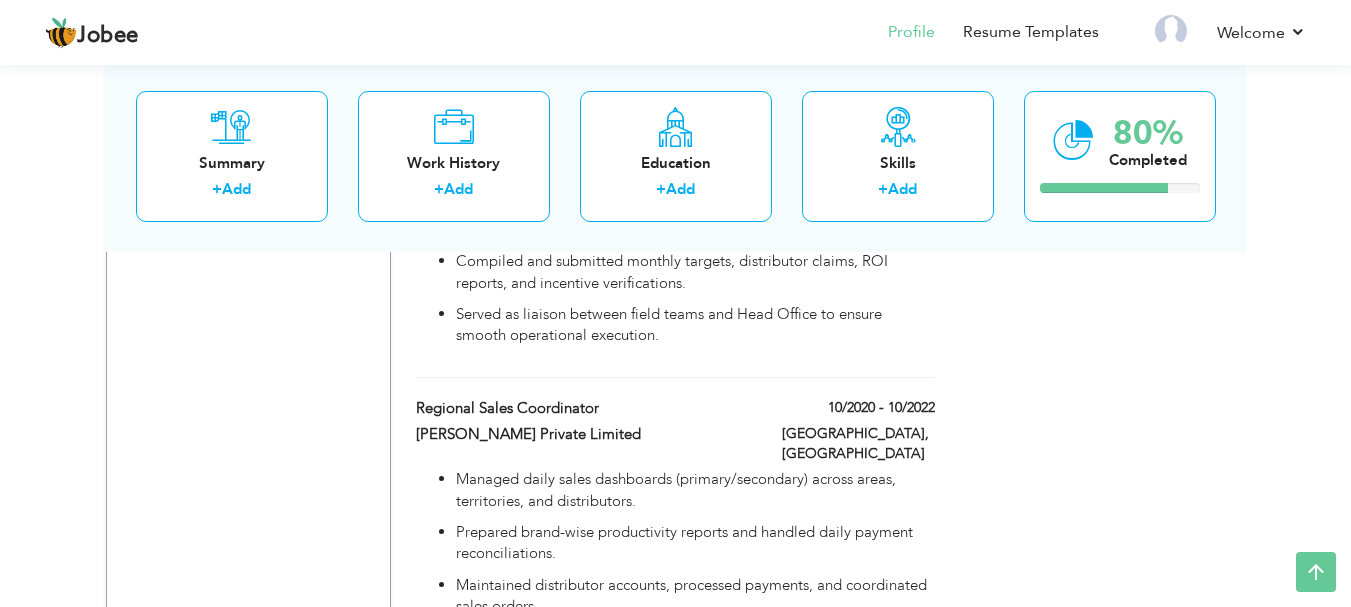 scroll, scrollTop: 1578, scrollLeft: 0, axis: vertical 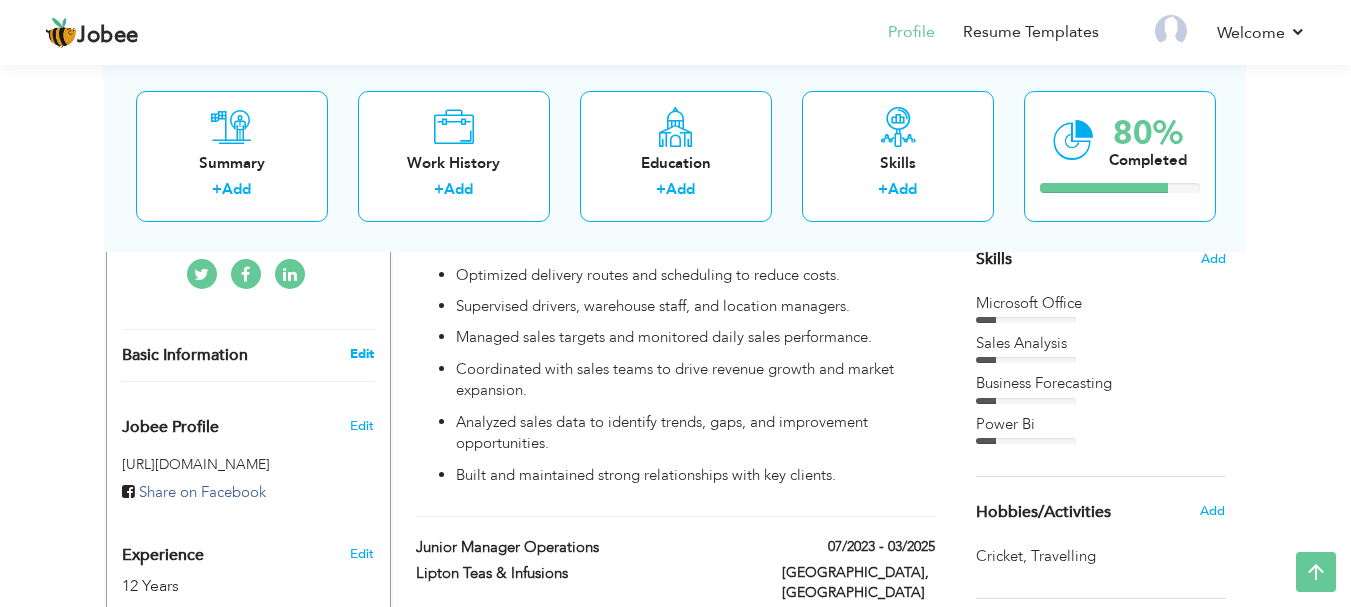 click on "Edit" at bounding box center [362, 354] 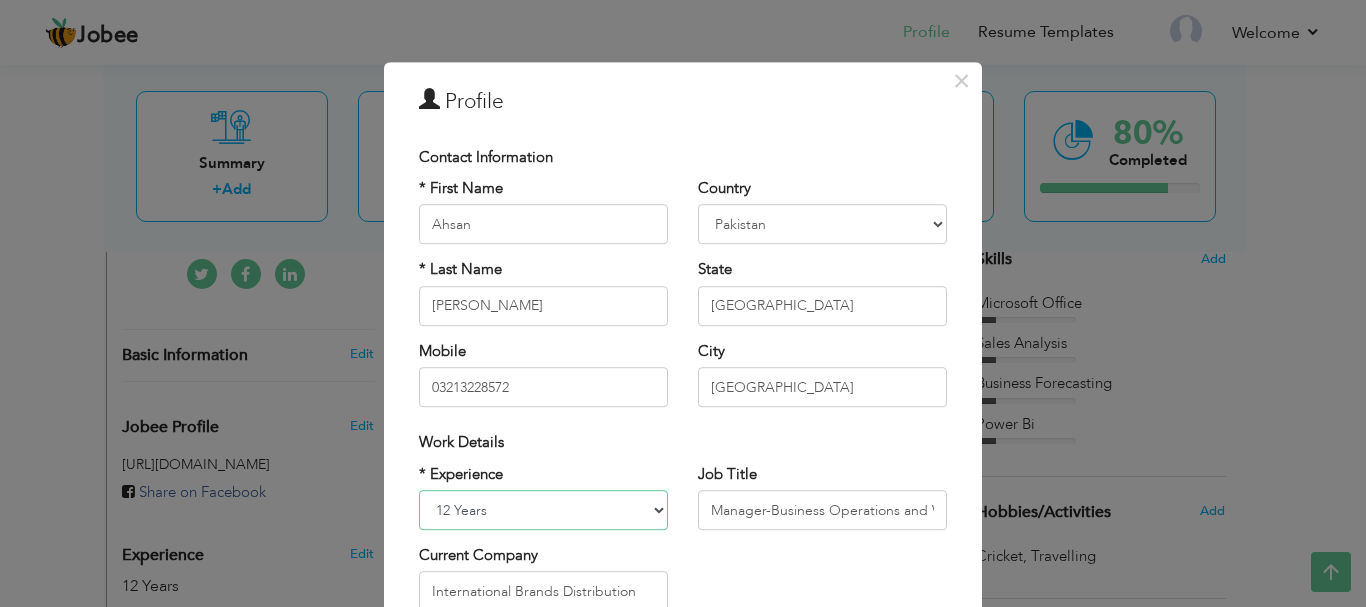 click on "Entry Level Less than 1 Year 1 Year 2 Years 3 Years 4 Years 5 Years 6 Years 7 Years 8 Years 9 Years 10 Years 11 Years 12 Years 13 Years 14 Years 15 Years 16 Years 17 Years 18 Years 19 Years 20 Years 21 Years 22 Years 23 Years 24 Years 25 Years 26 Years 27 Years 28 Years 29 Years 30 Years 31 Years 32 Years 33 Years 34 Years 35 Years More than 35 Years" at bounding box center (543, 510) 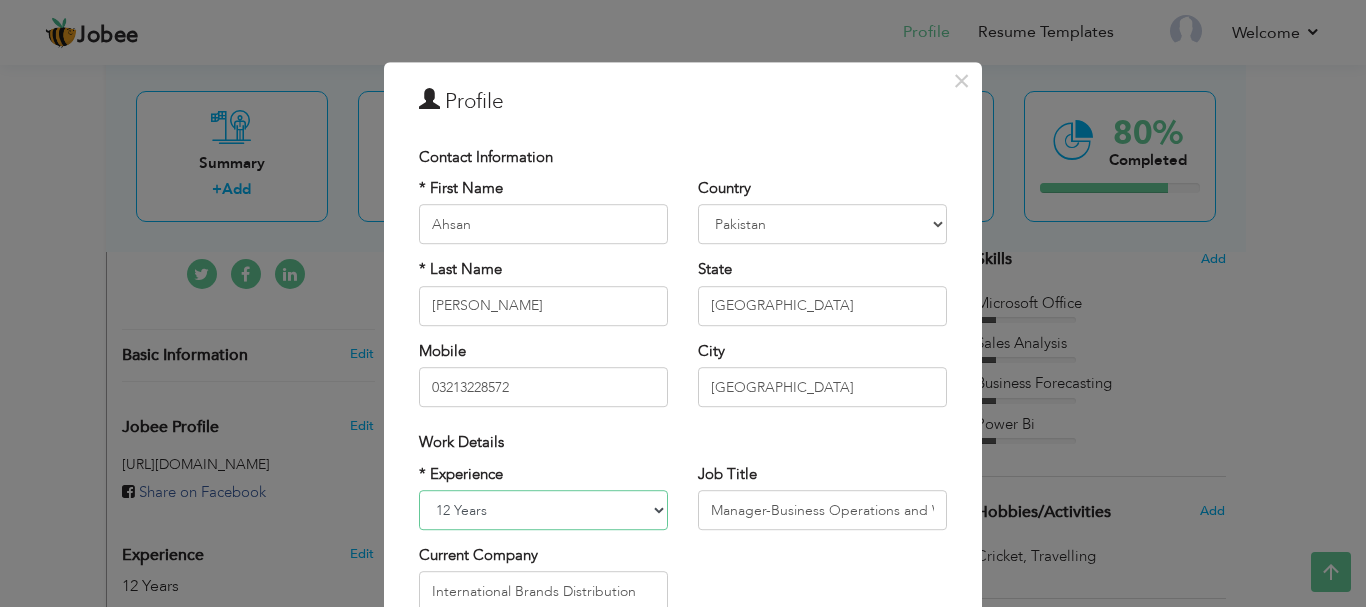 select on "number:15" 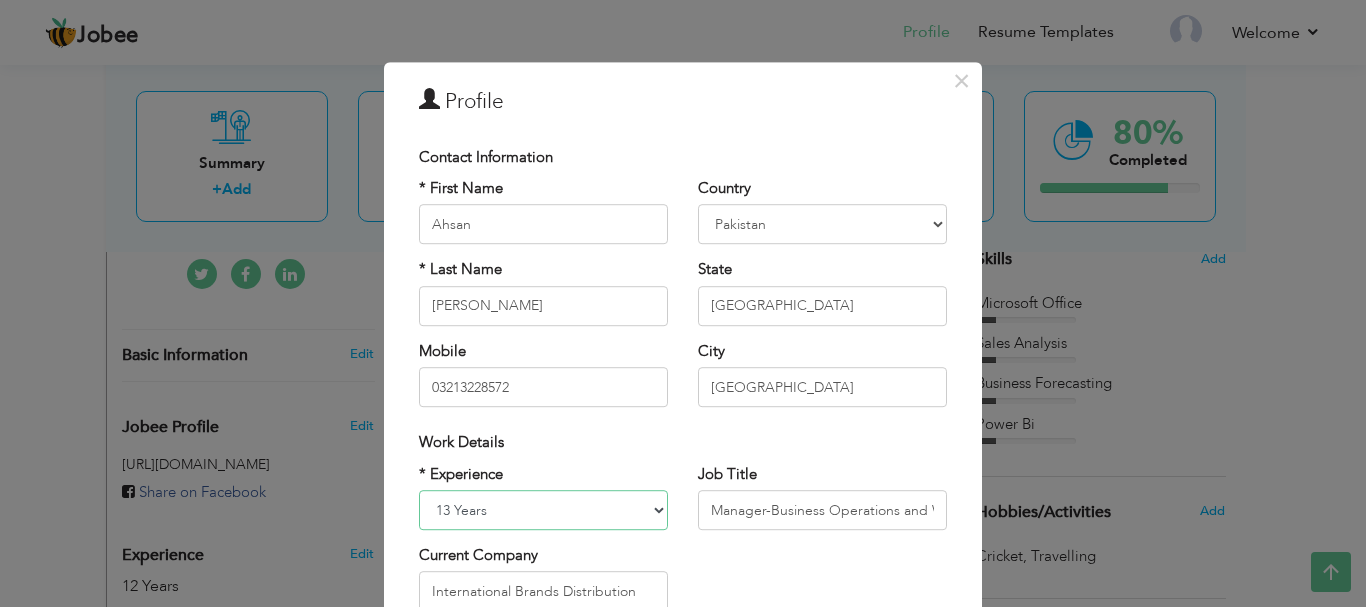 click on "Entry Level Less than 1 Year 1 Year 2 Years 3 Years 4 Years 5 Years 6 Years 7 Years 8 Years 9 Years 10 Years 11 Years 12 Years 13 Years 14 Years 15 Years 16 Years 17 Years 18 Years 19 Years 20 Years 21 Years 22 Years 23 Years 24 Years 25 Years 26 Years 27 Years 28 Years 29 Years 30 Years 31 Years 32 Years 33 Years 34 Years 35 Years More than 35 Years" at bounding box center [543, 510] 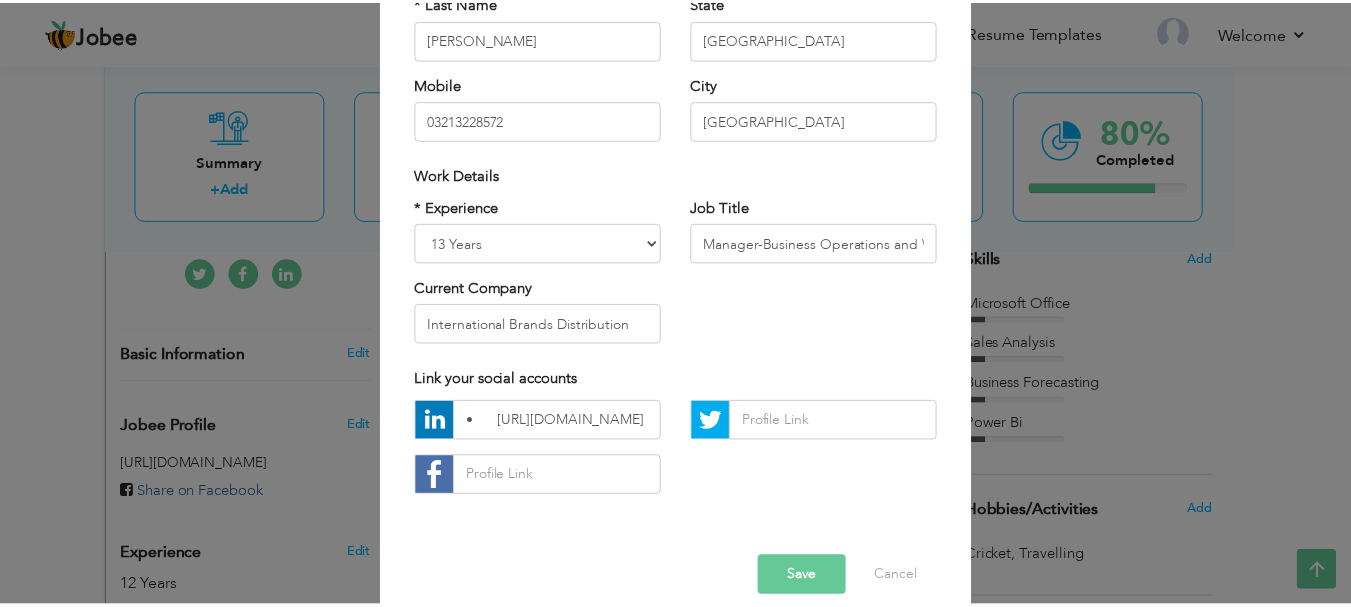 scroll, scrollTop: 290, scrollLeft: 0, axis: vertical 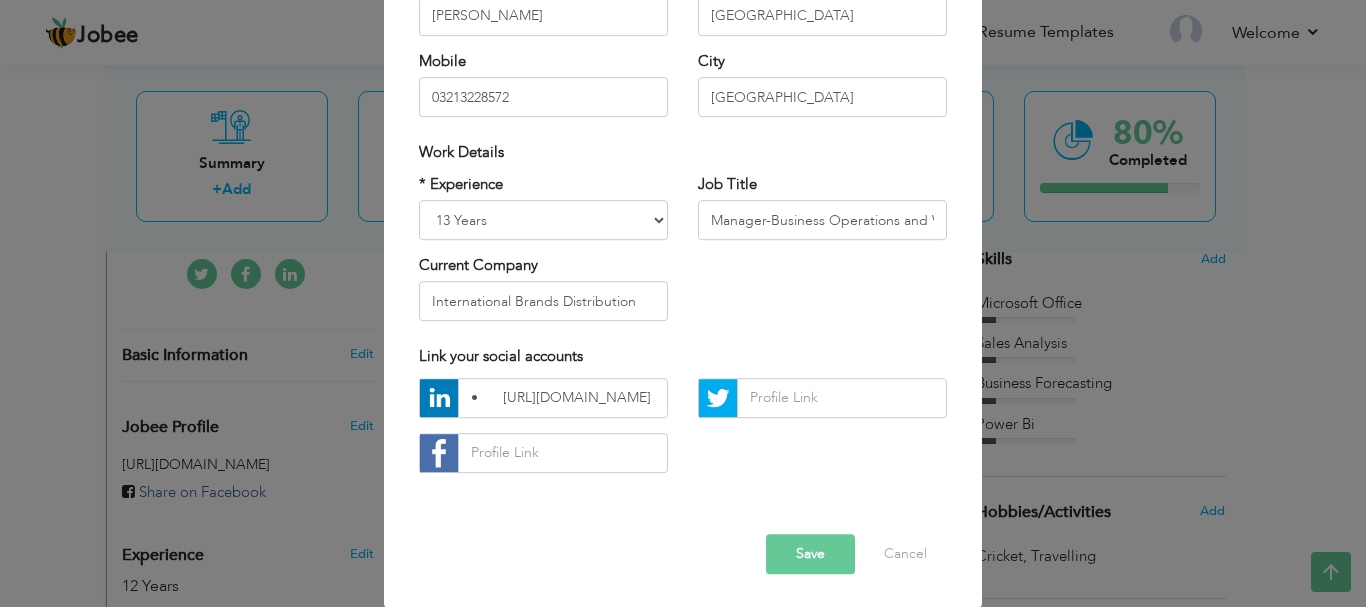 click on "Save" at bounding box center (810, 554) 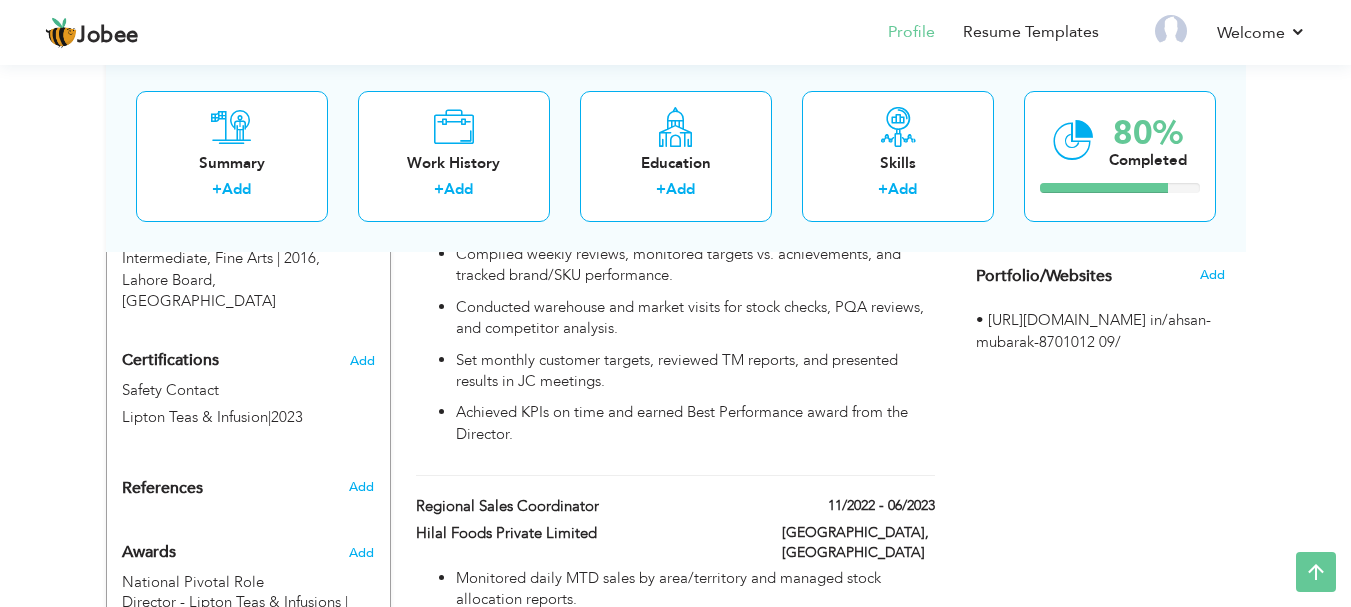 scroll, scrollTop: 1021, scrollLeft: 0, axis: vertical 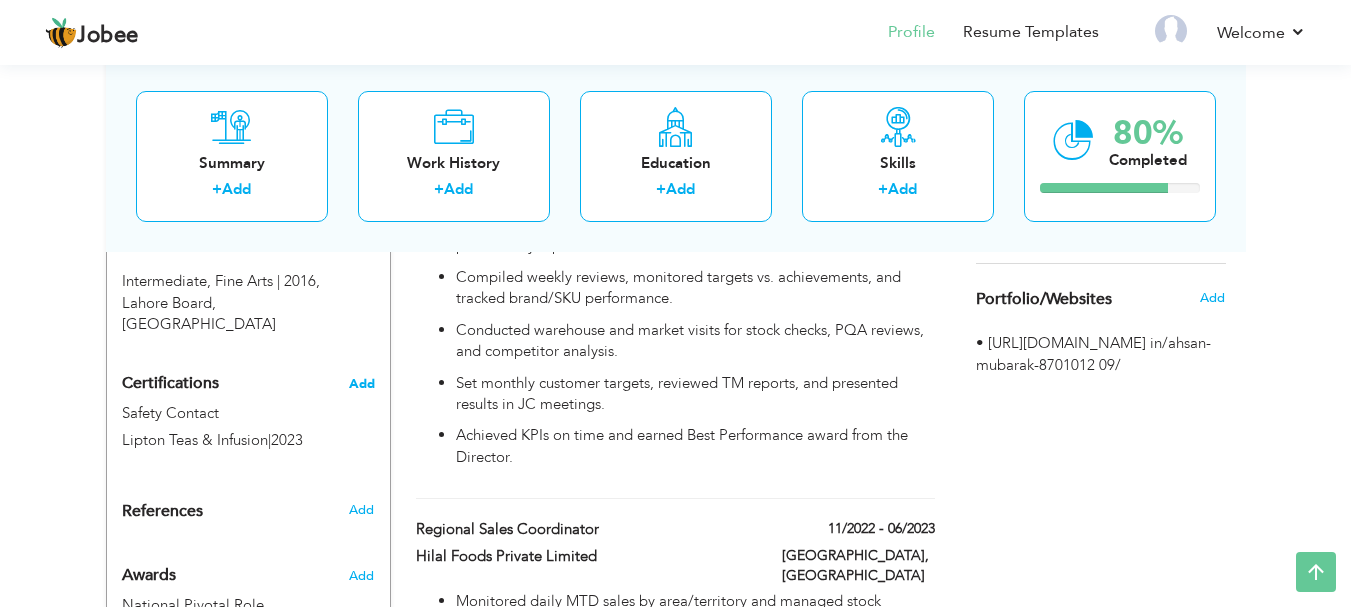 click on "Add" at bounding box center (362, 384) 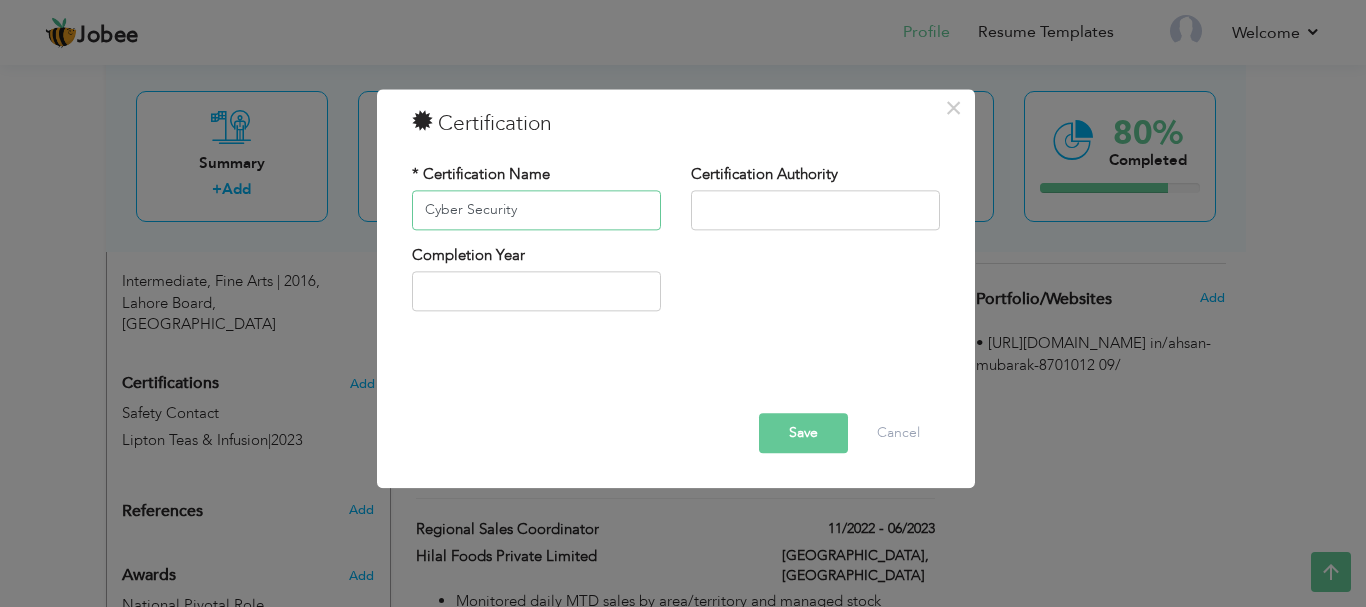 type on "Cyber Security" 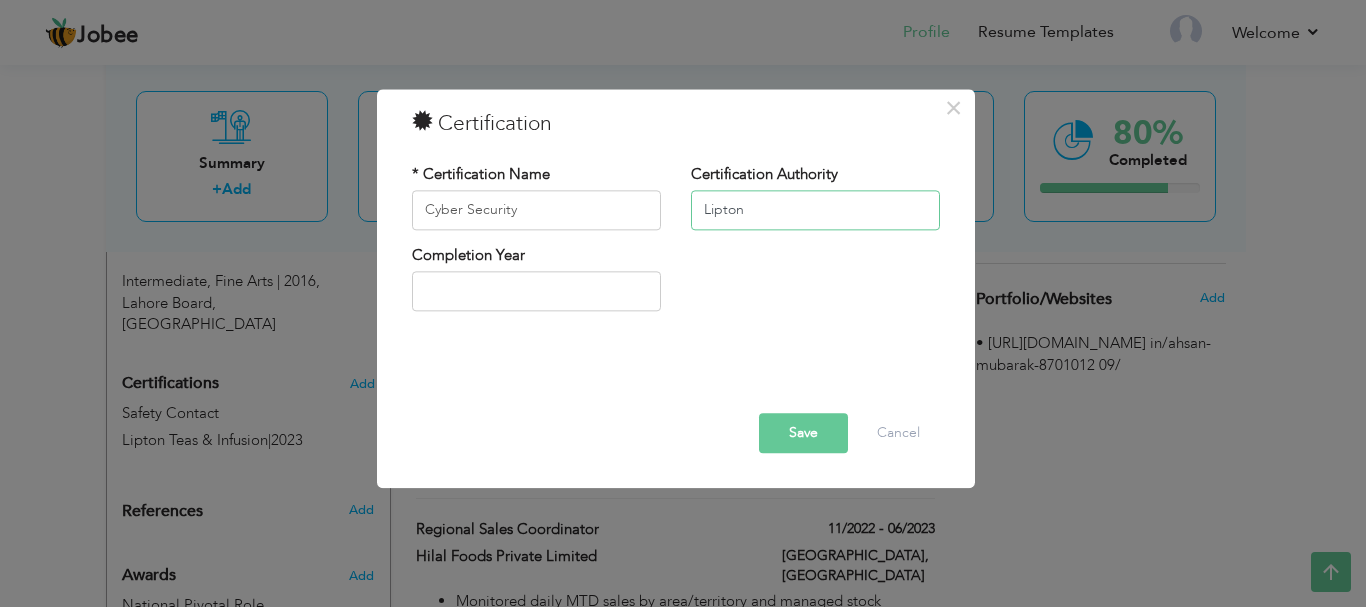 type on "Lipton Teas & Infusion" 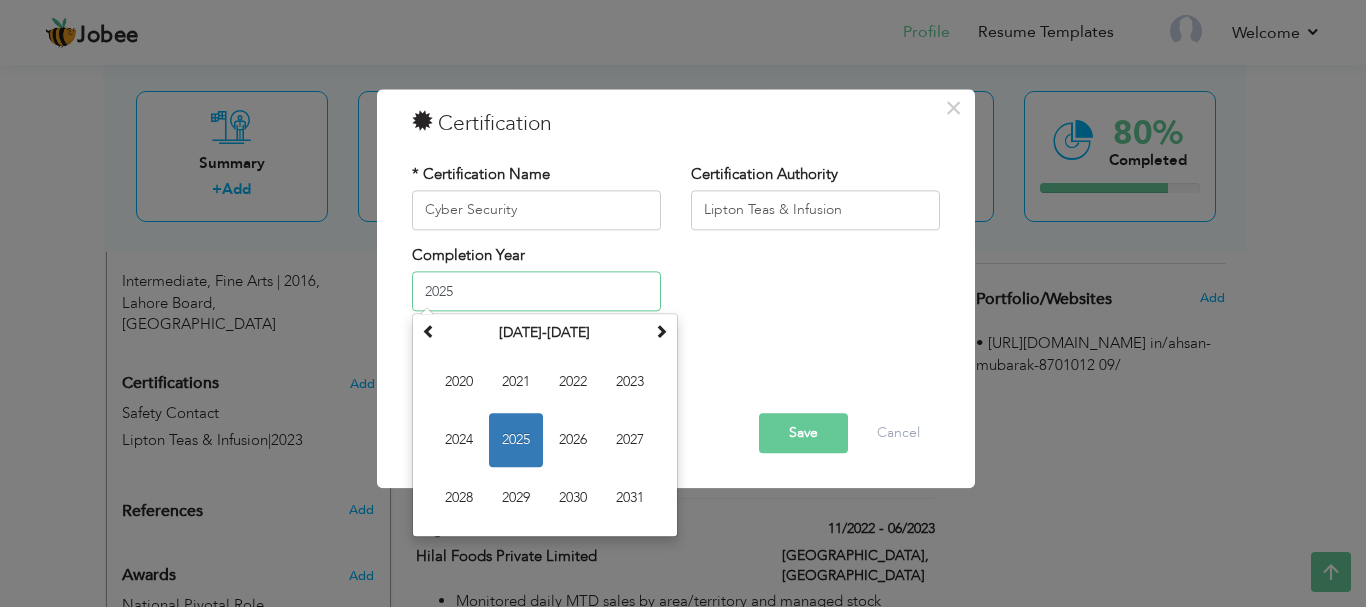 click on "2025" at bounding box center (536, 292) 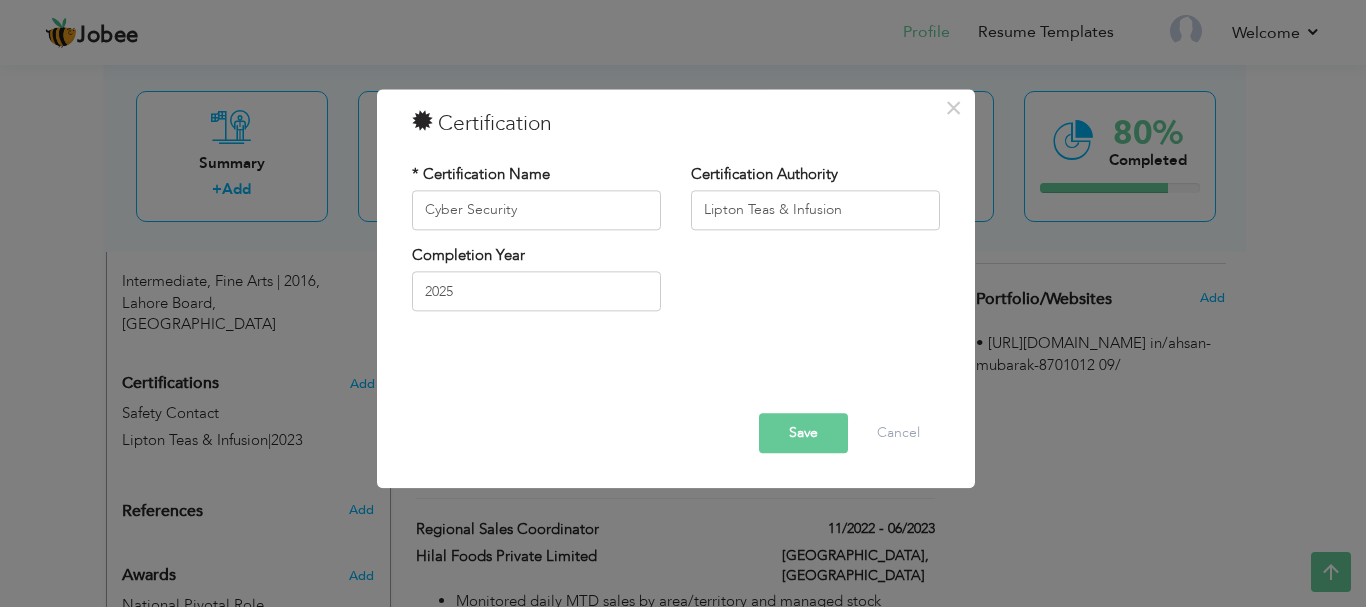 click on "Completion Year
2025" at bounding box center (536, 285) 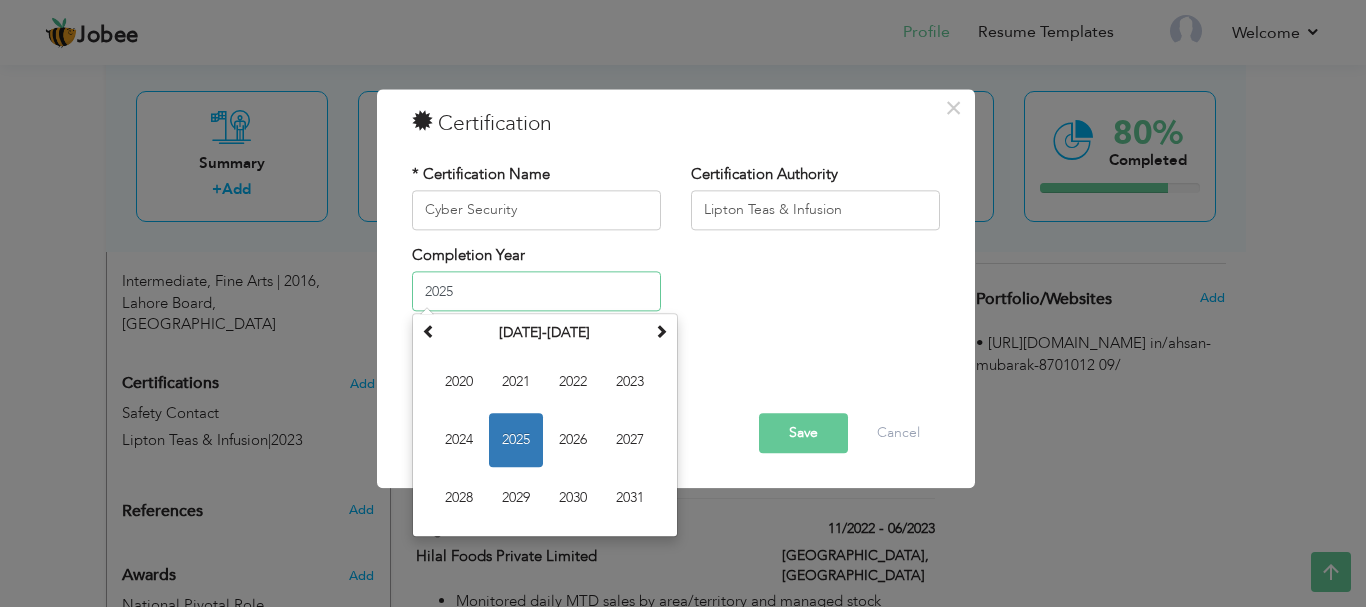 click on "2025" at bounding box center (536, 292) 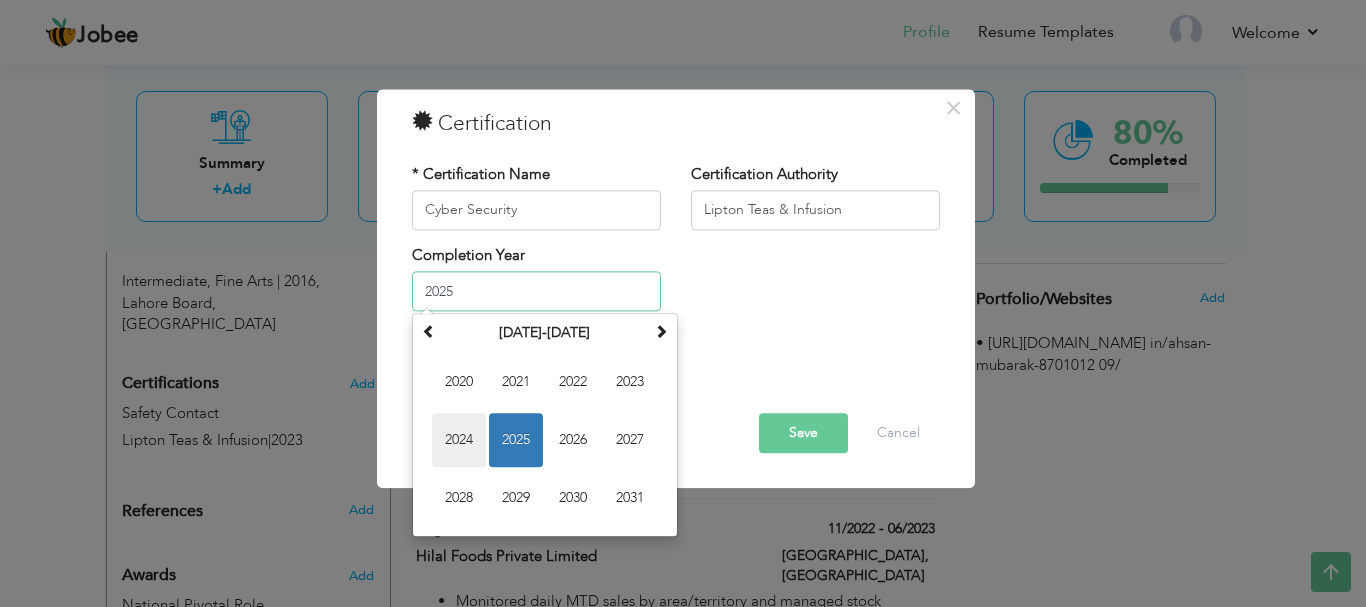 click on "2024" at bounding box center (459, 441) 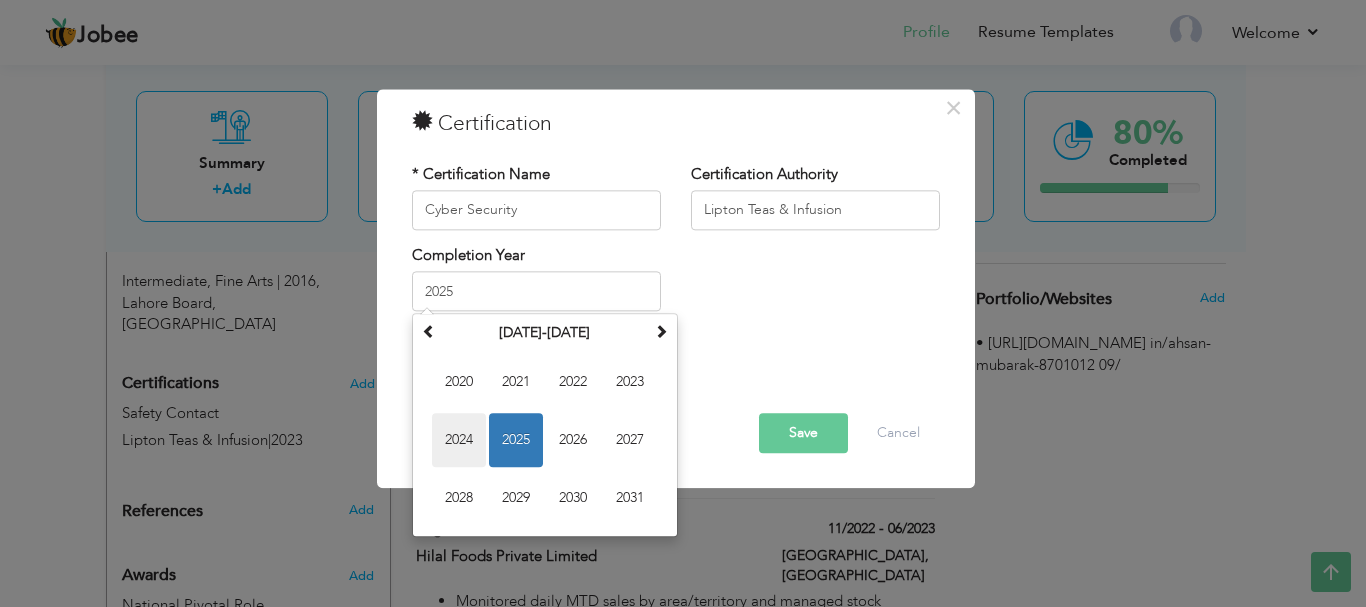type on "2024" 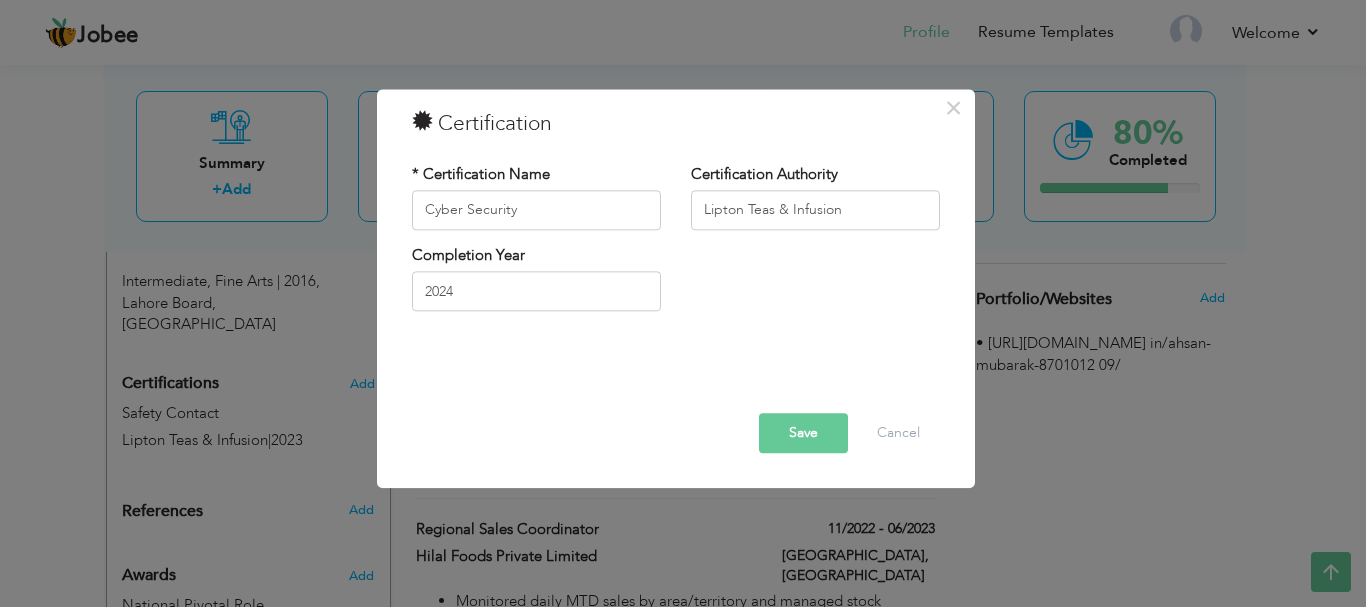 click on "Save" at bounding box center (803, 433) 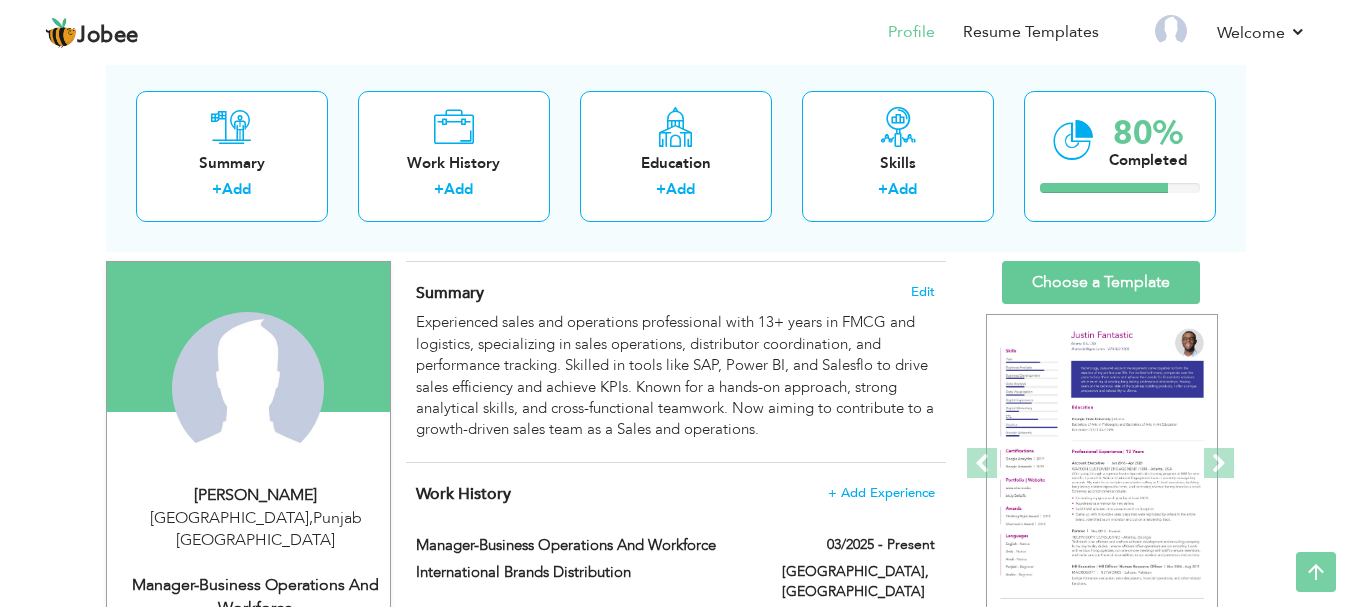 scroll, scrollTop: 0, scrollLeft: 0, axis: both 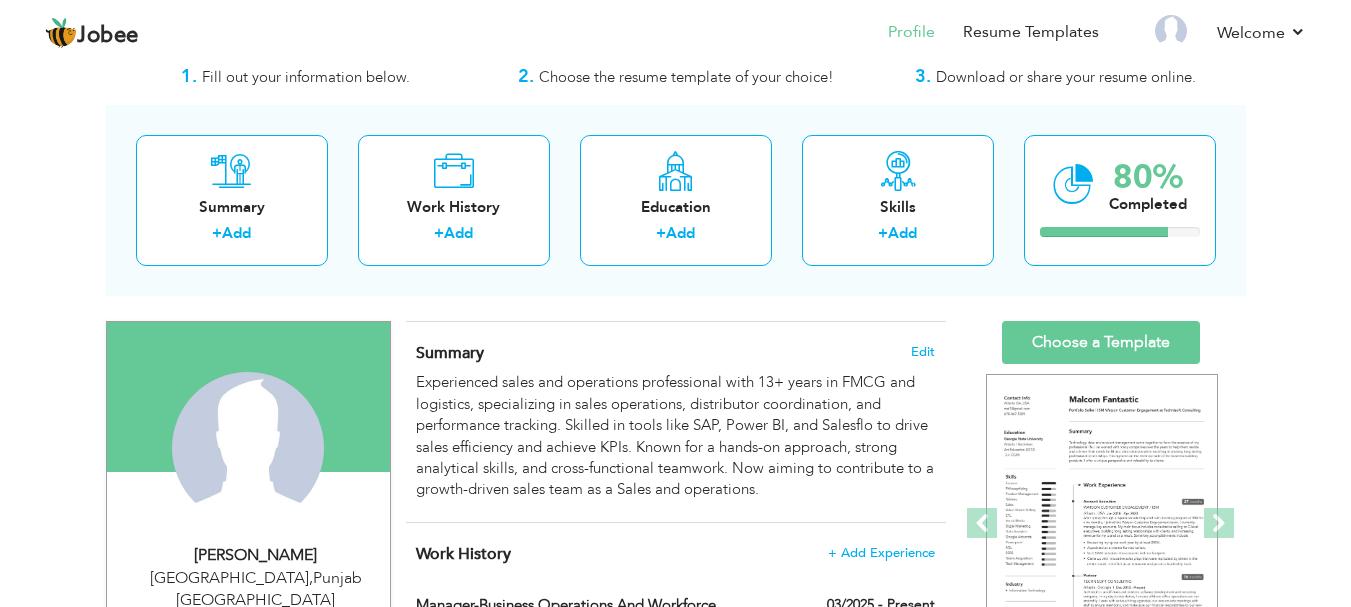 drag, startPoint x: 1151, startPoint y: 313, endPoint x: 1147, endPoint y: 335, distance: 22.36068 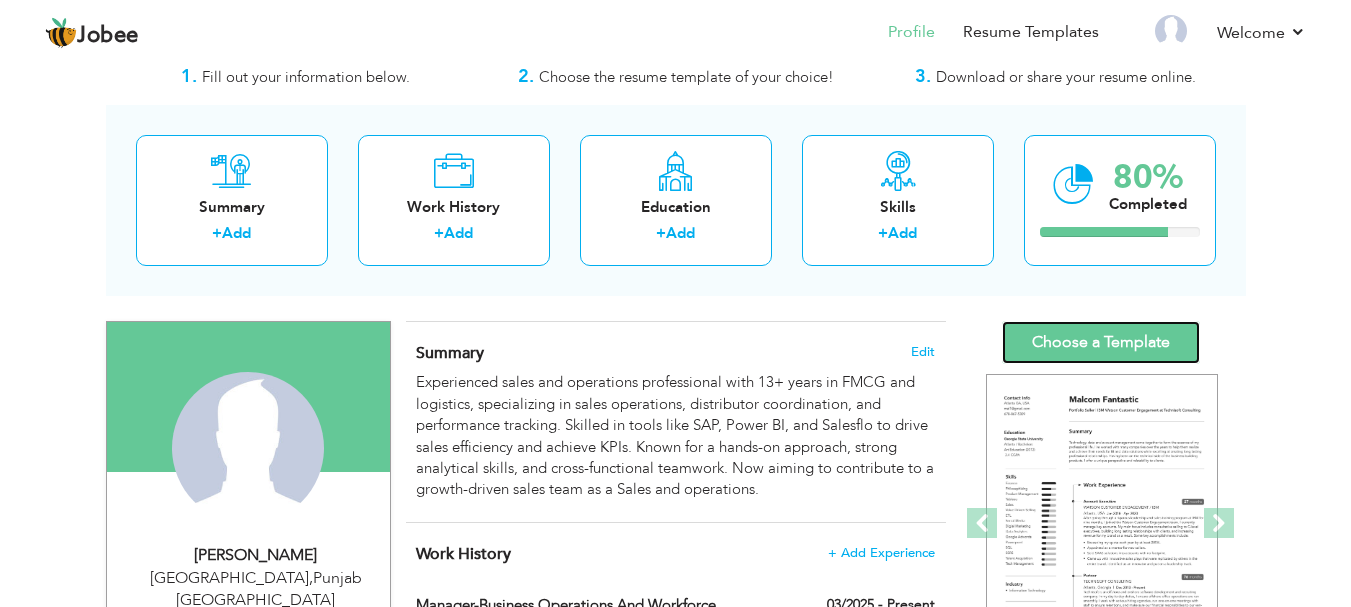 click on "Choose a Template" at bounding box center (1101, 342) 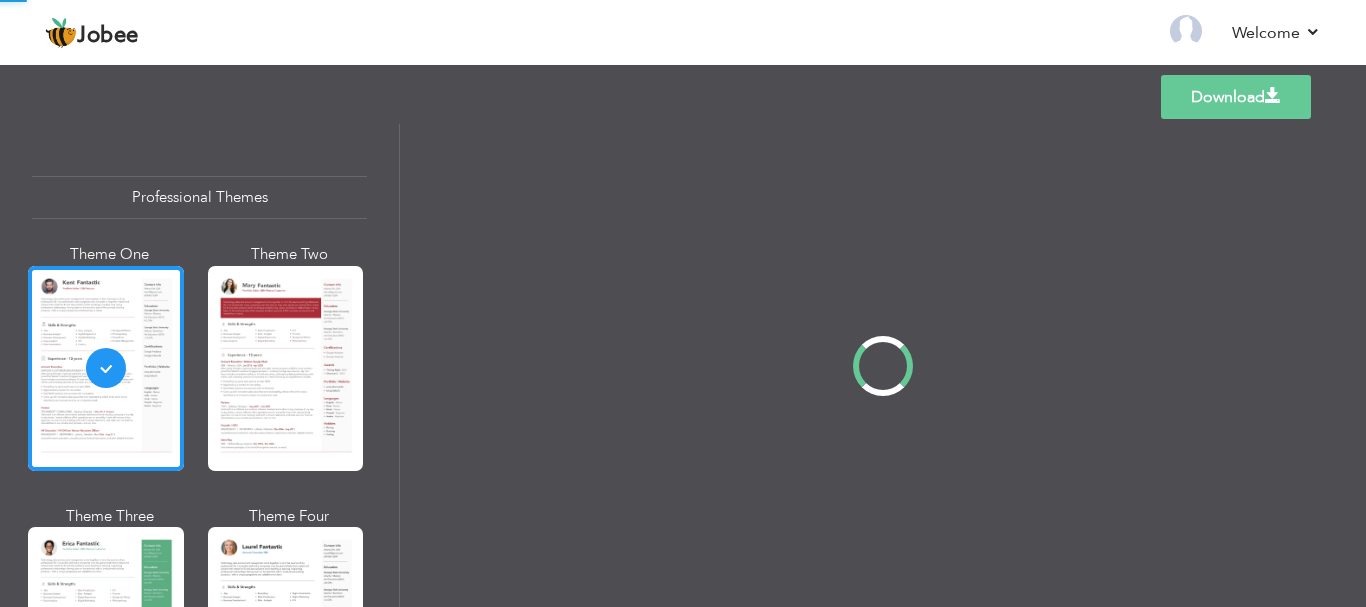 scroll, scrollTop: 0, scrollLeft: 0, axis: both 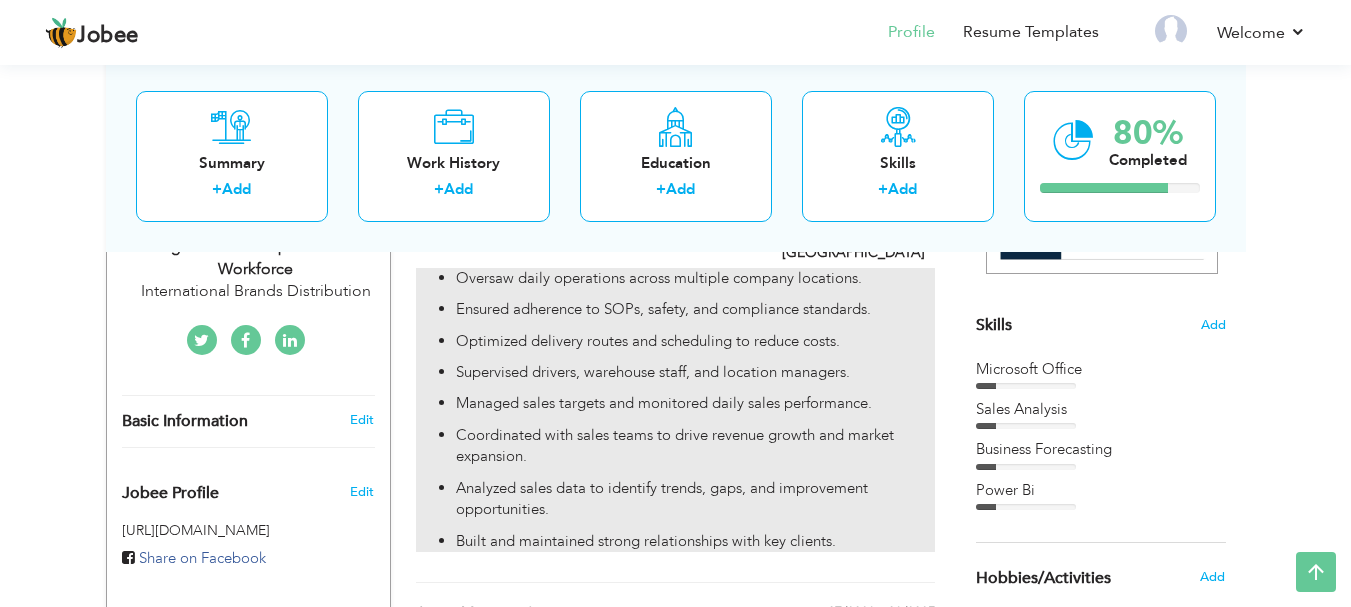 click on "Oversaw daily operations across multiple company locations.
Ensured adherence to SOPs, safety, and compliance standards.
Optimized delivery routes and scheduling to reduce costs.
Supervised drivers, warehouse staff, and location managers.
Managed sales targets and monitored daily sales performance.
Coordinated with sales teams to drive revenue growth and market expansion.
Analyzed sales data to identify trends, gaps, and improvement opportunities.
Built and maintained strong relationships with key clients." at bounding box center (675, 410) 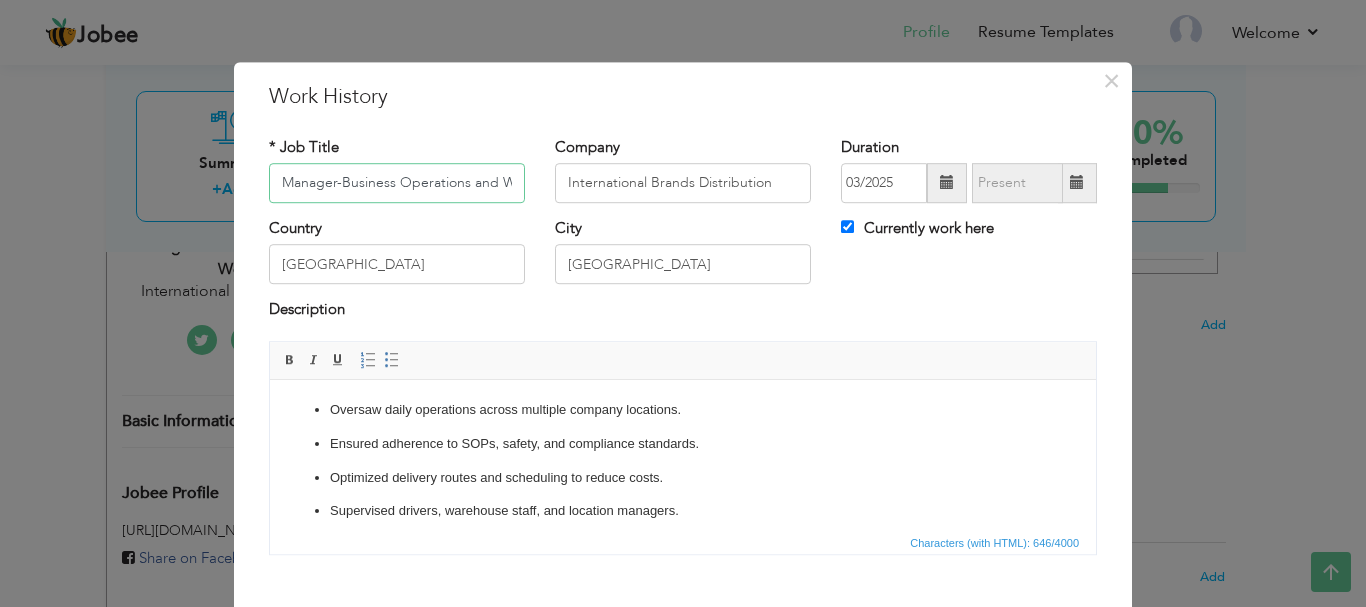 scroll, scrollTop: 0, scrollLeft: 52, axis: horizontal 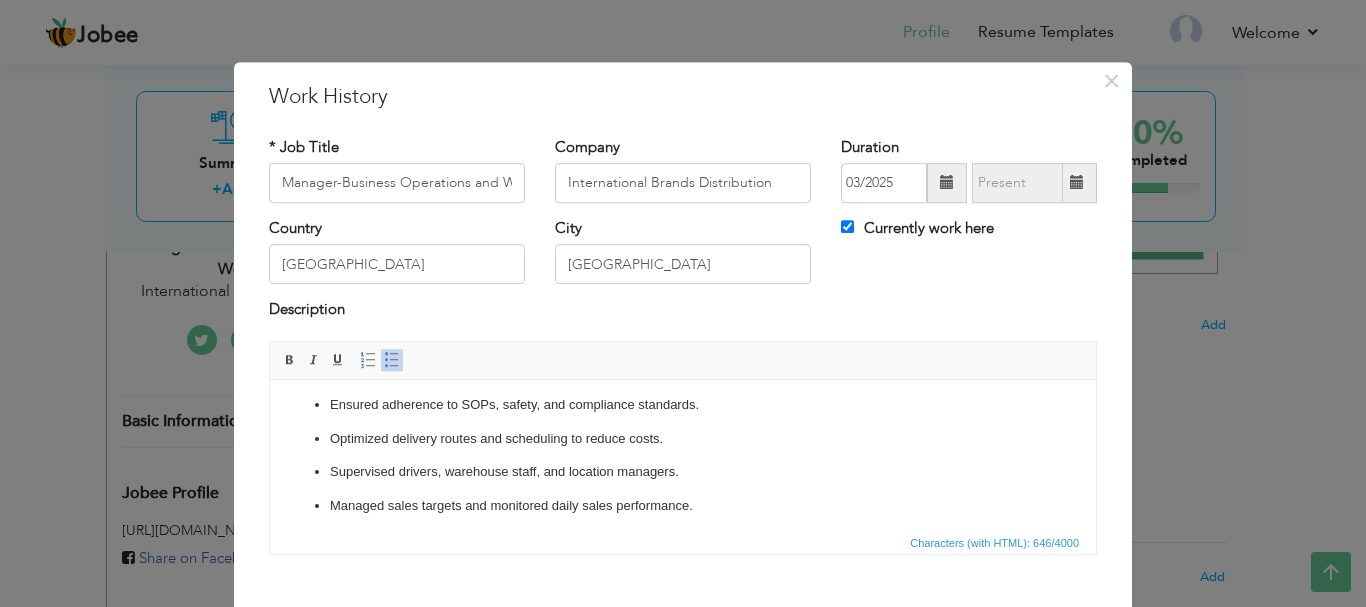click on "Supervised drivers, warehouse staff, and location managers." at bounding box center (683, 471) 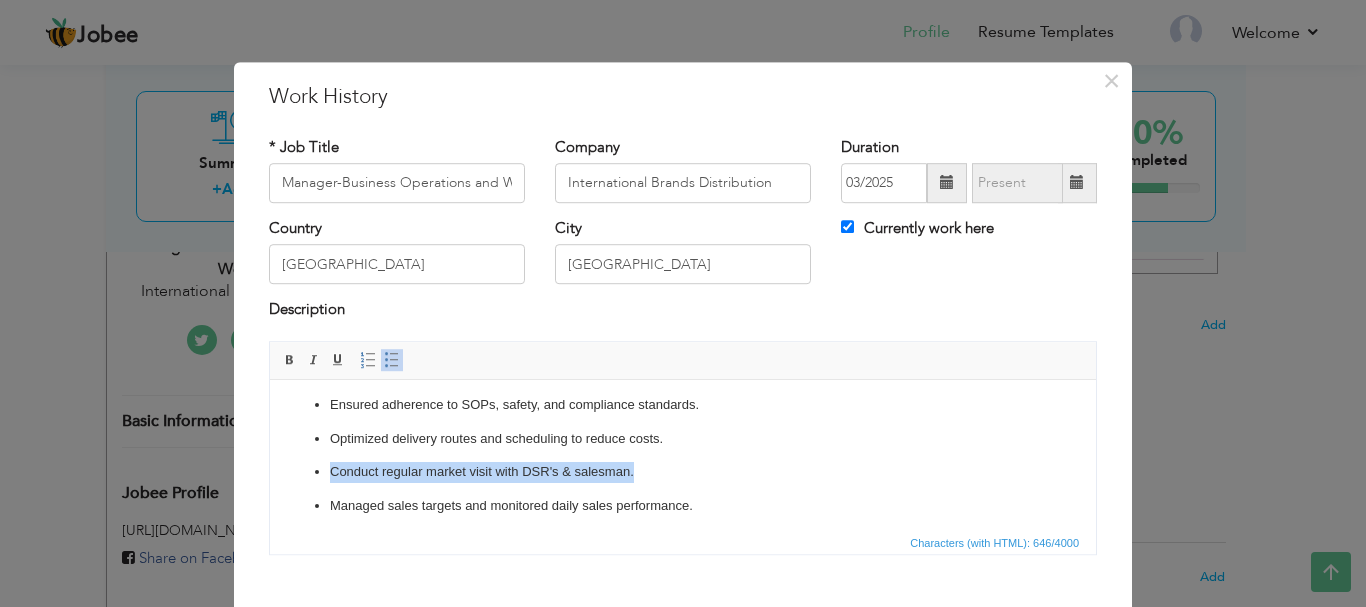 drag, startPoint x: 659, startPoint y: 466, endPoint x: 320, endPoint y: 469, distance: 339.01328 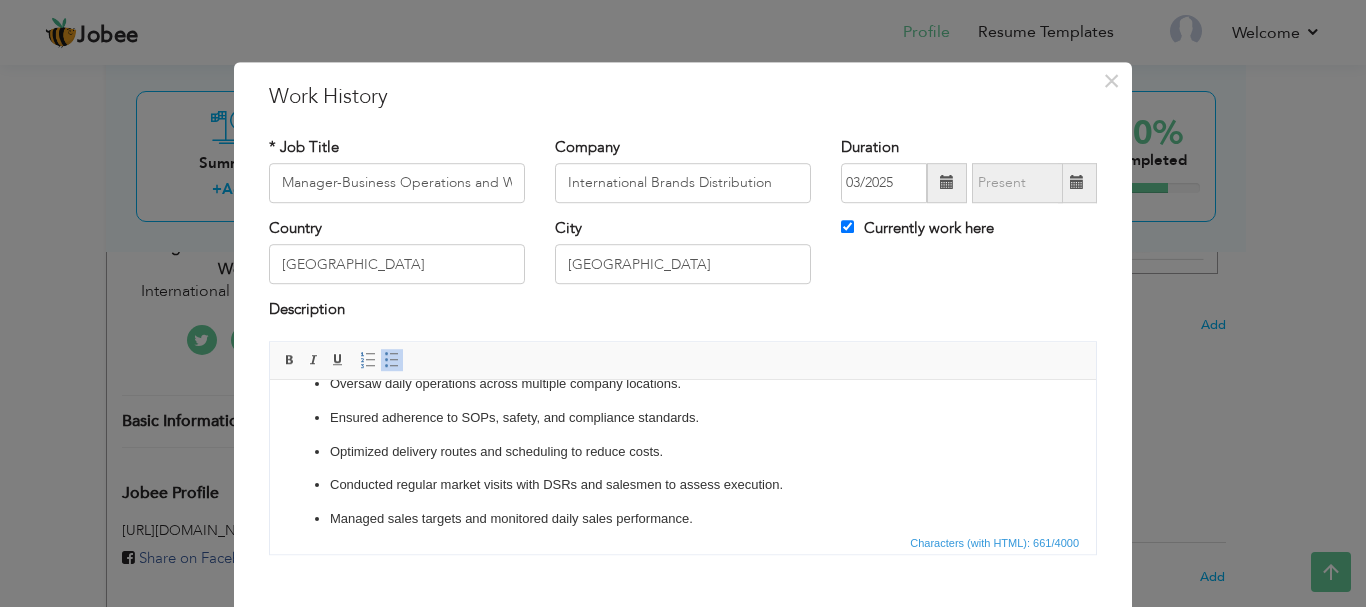 scroll, scrollTop: 0, scrollLeft: 0, axis: both 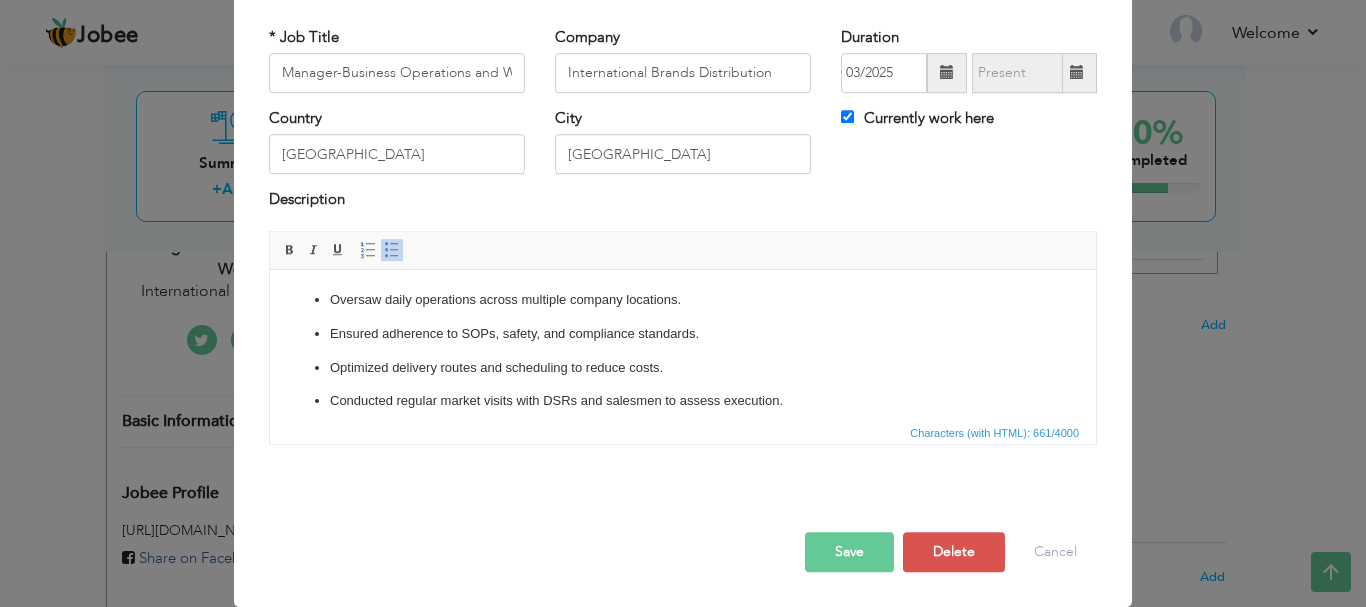 click on "Save" at bounding box center (849, 552) 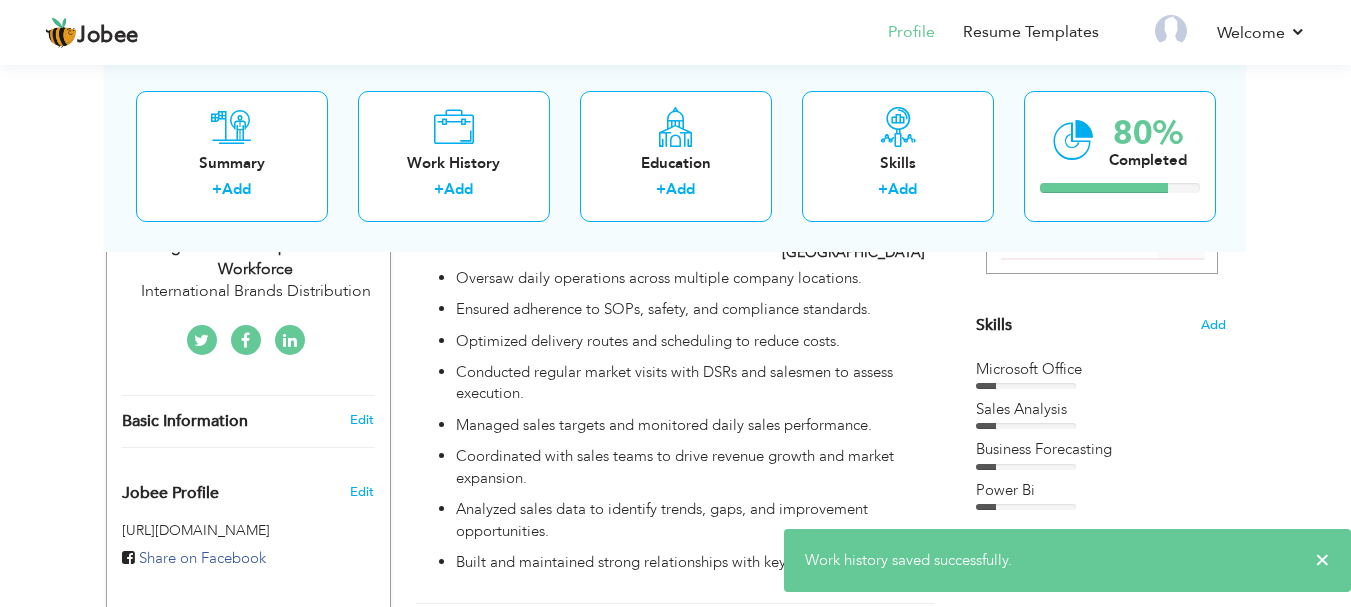 scroll, scrollTop: 0, scrollLeft: 0, axis: both 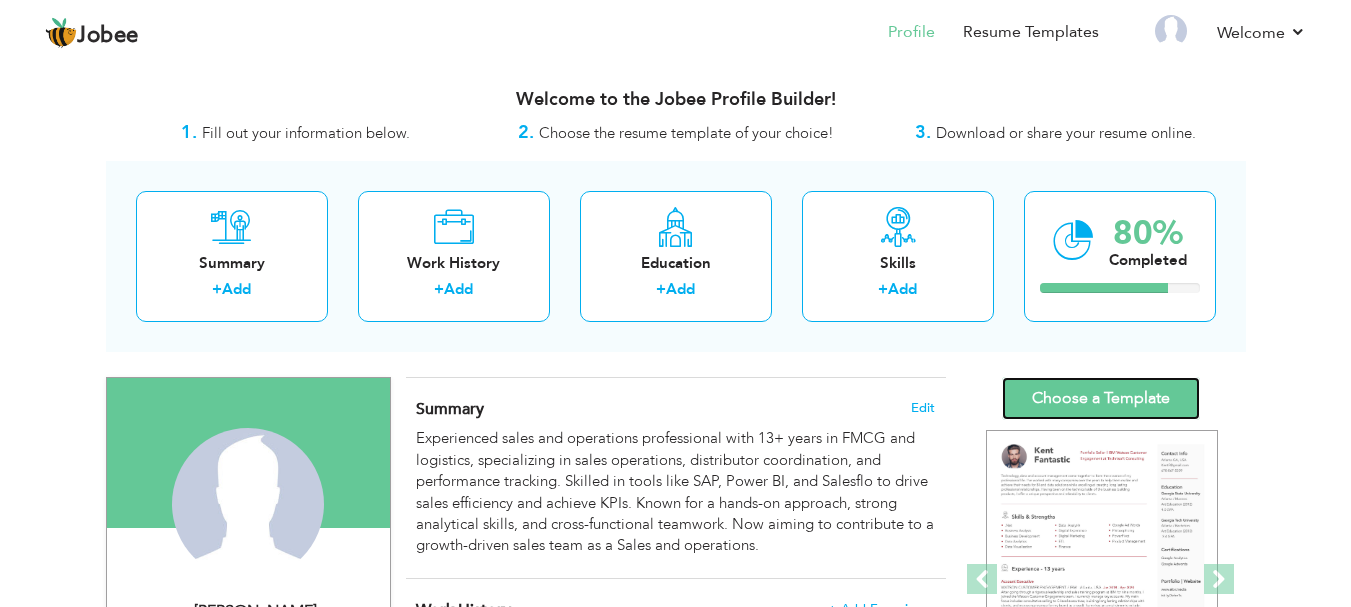 click on "Choose a Template" at bounding box center [1101, 398] 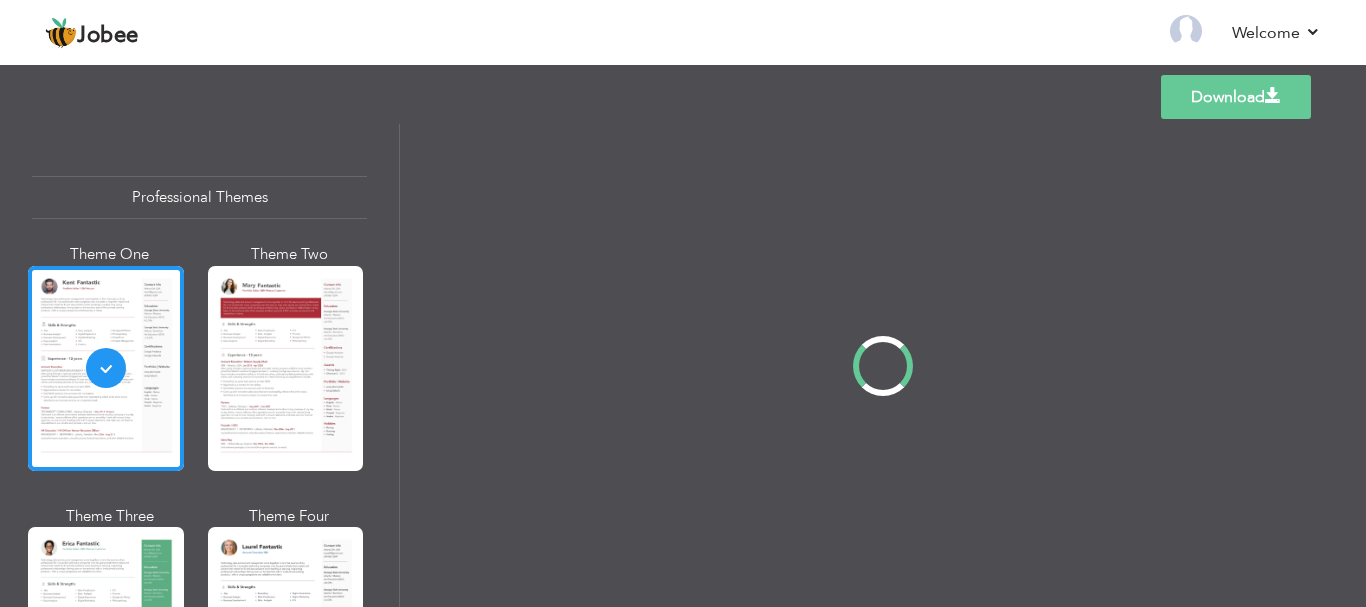 scroll, scrollTop: 0, scrollLeft: 0, axis: both 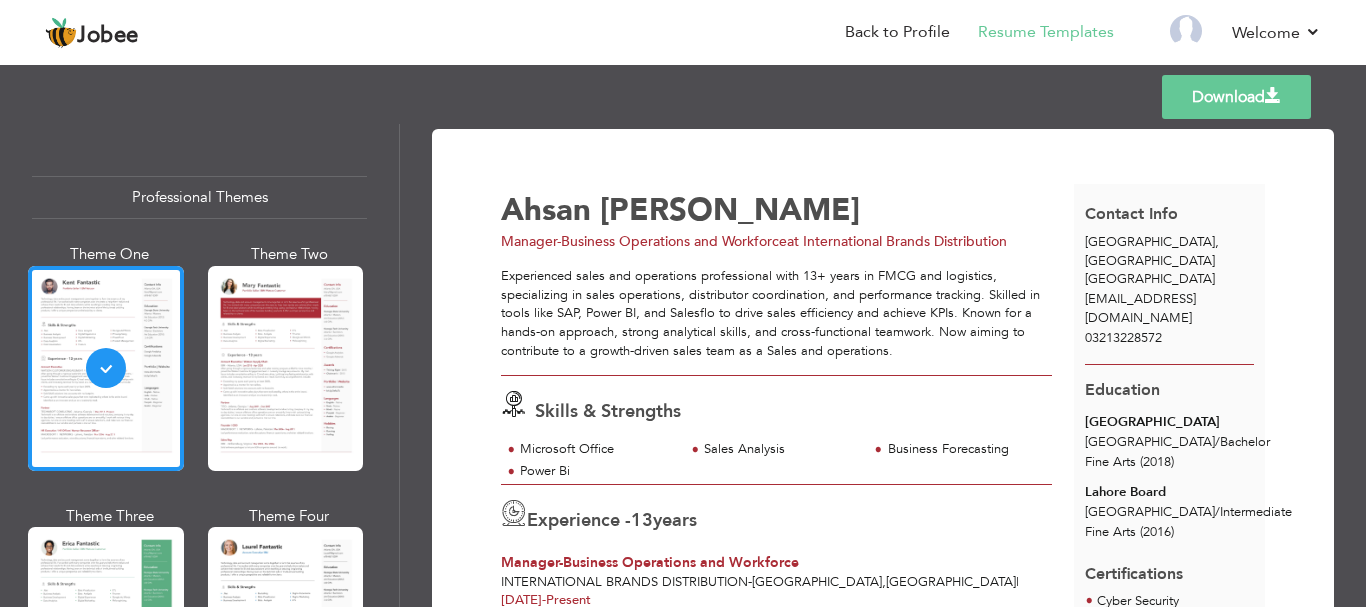 click on "Download" at bounding box center (1236, 97) 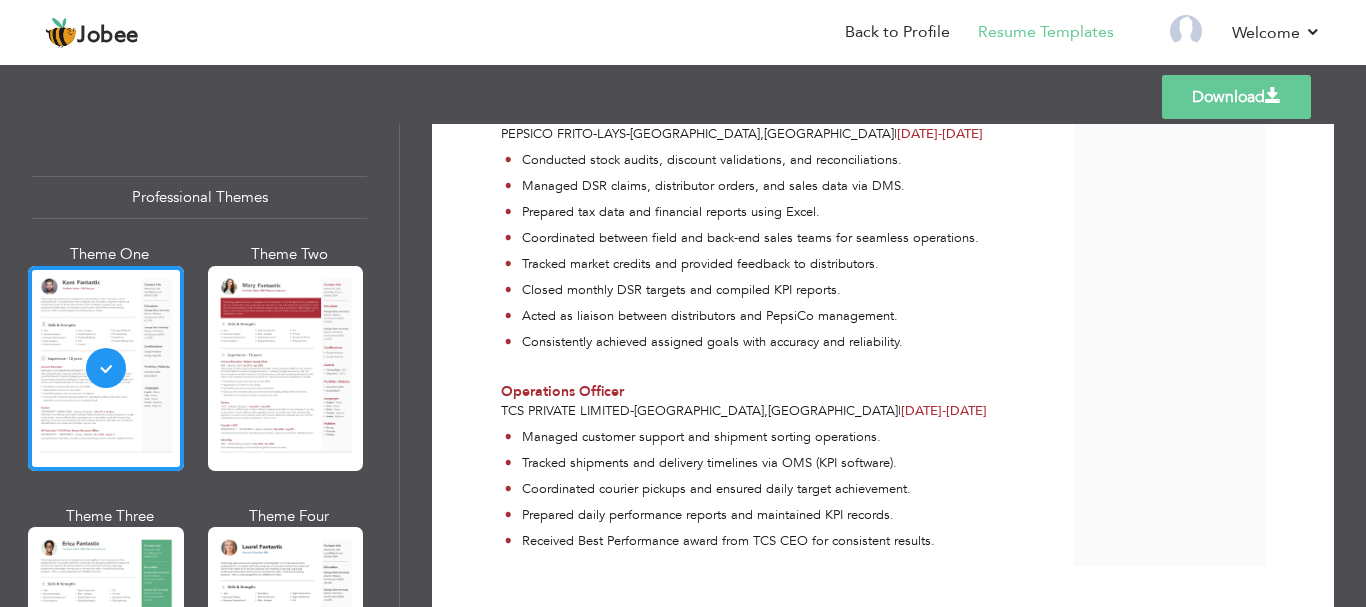 scroll, scrollTop: 0, scrollLeft: 0, axis: both 